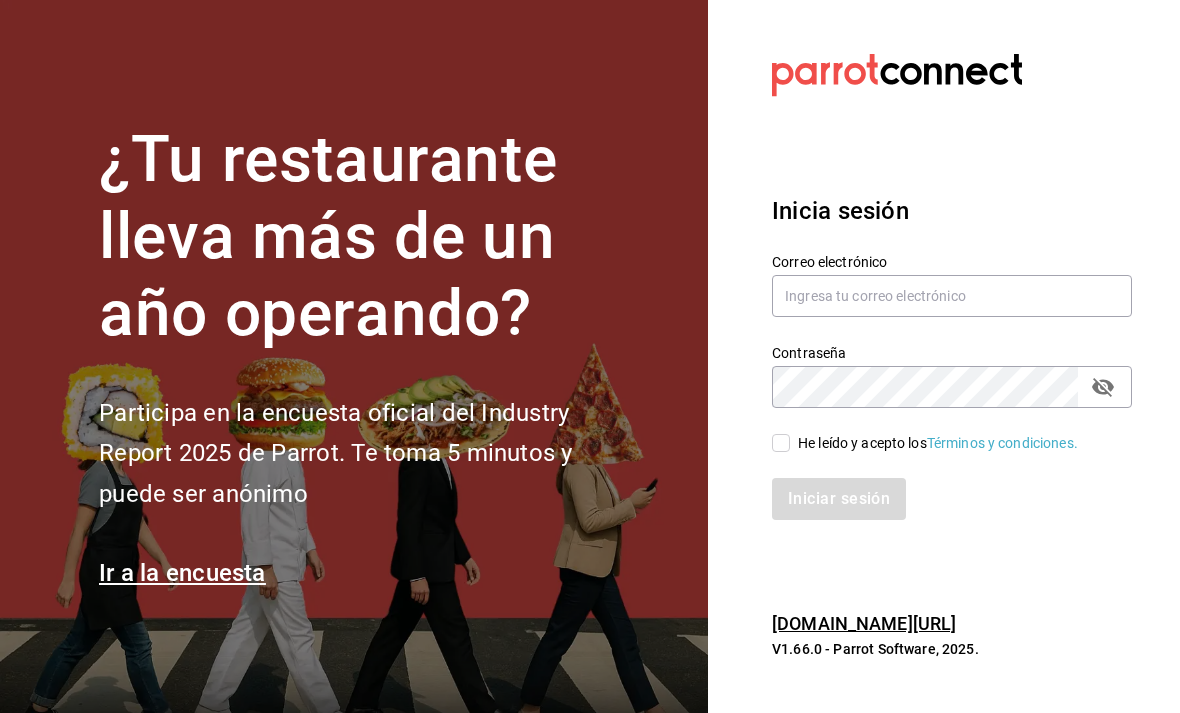 scroll, scrollTop: 0, scrollLeft: 0, axis: both 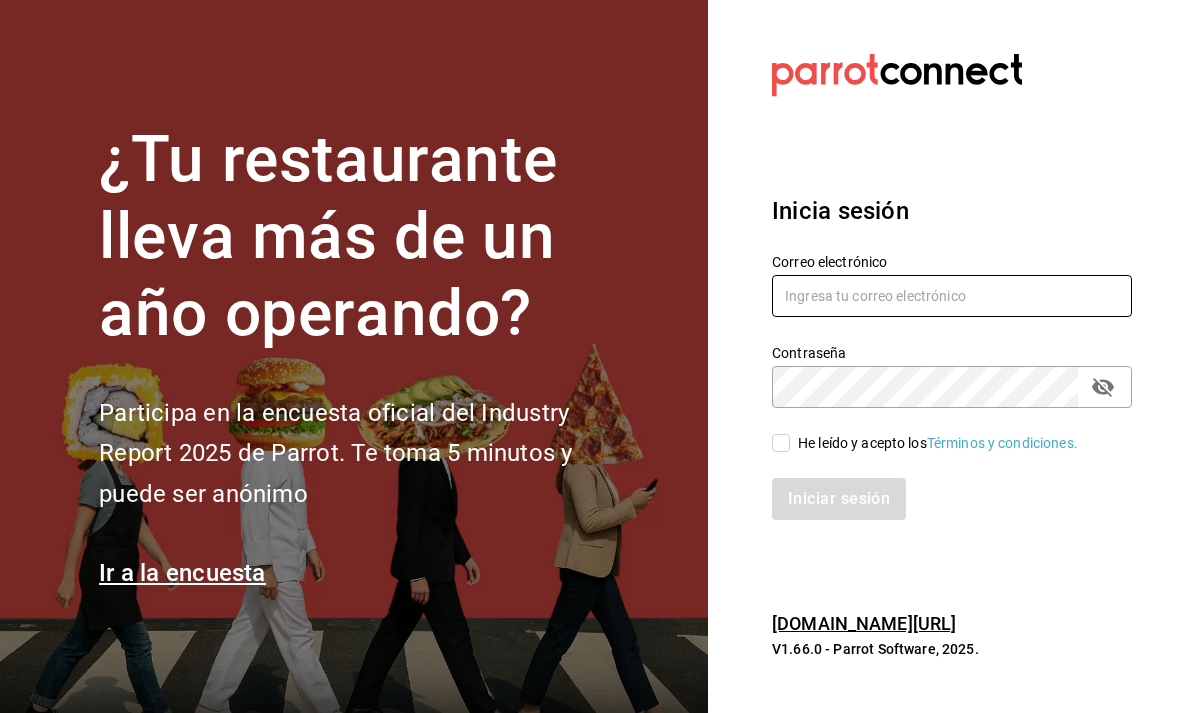 click at bounding box center (952, 296) 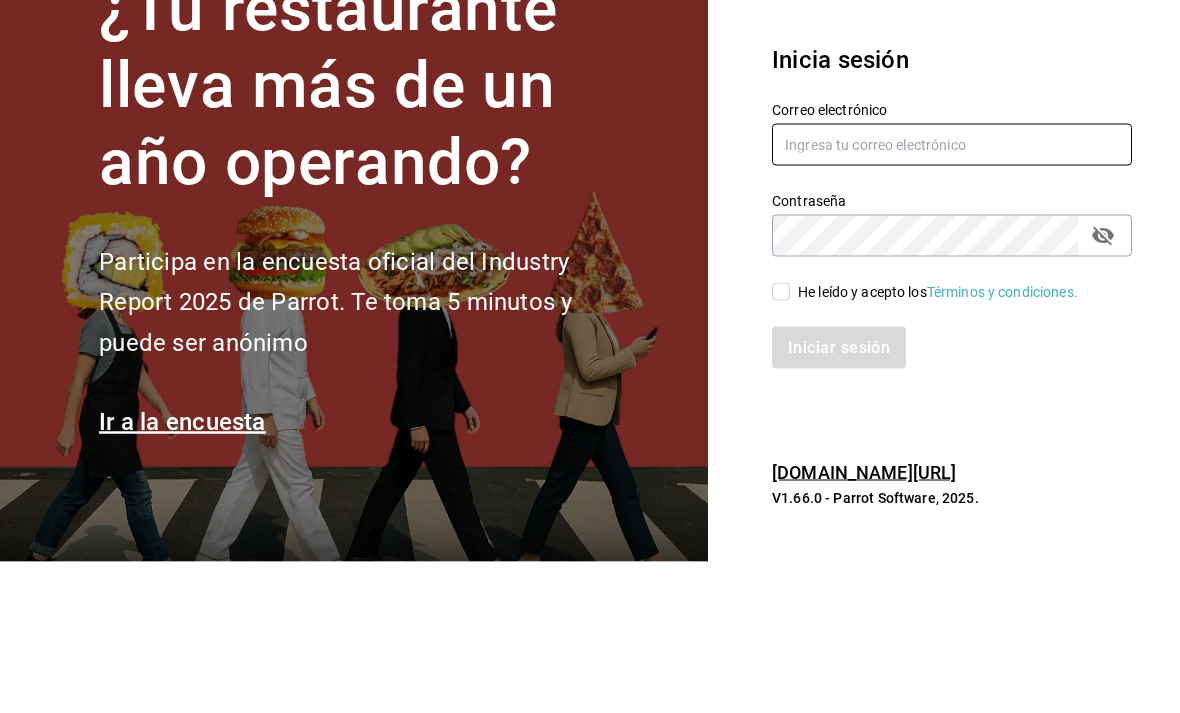 type on "[PERSON_NAME][EMAIL_ADDRESS][PERSON_NAME][DOMAIN_NAME]" 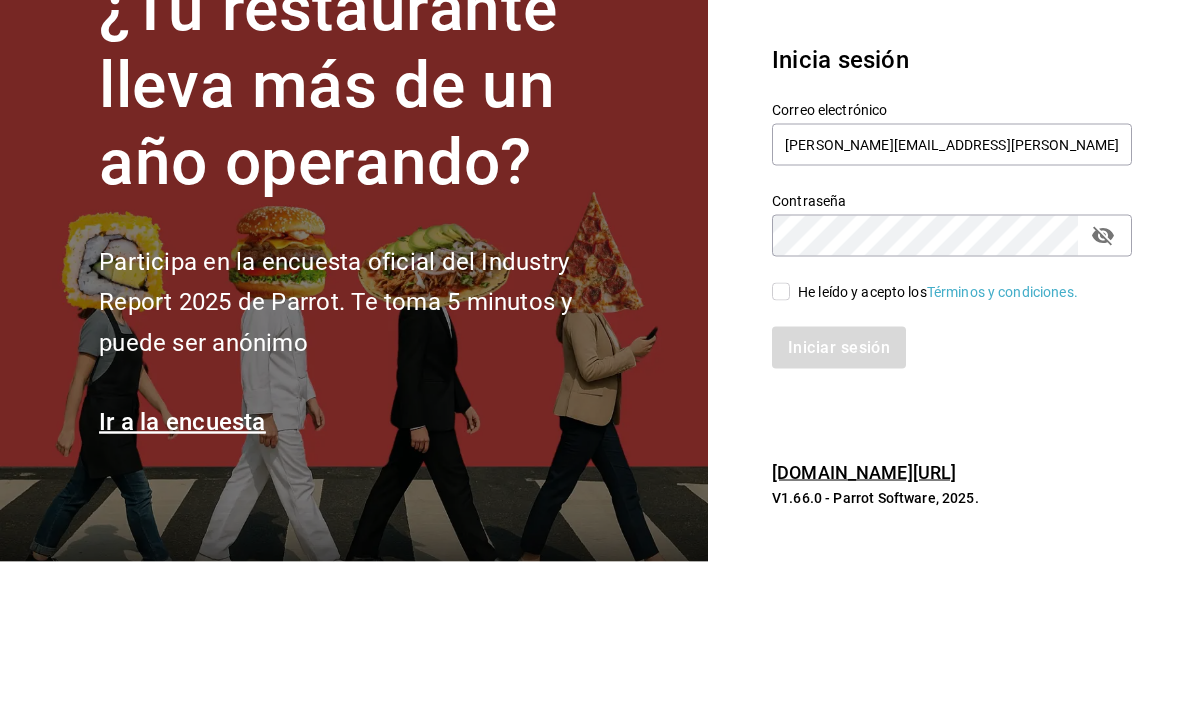 scroll, scrollTop: 64, scrollLeft: 0, axis: vertical 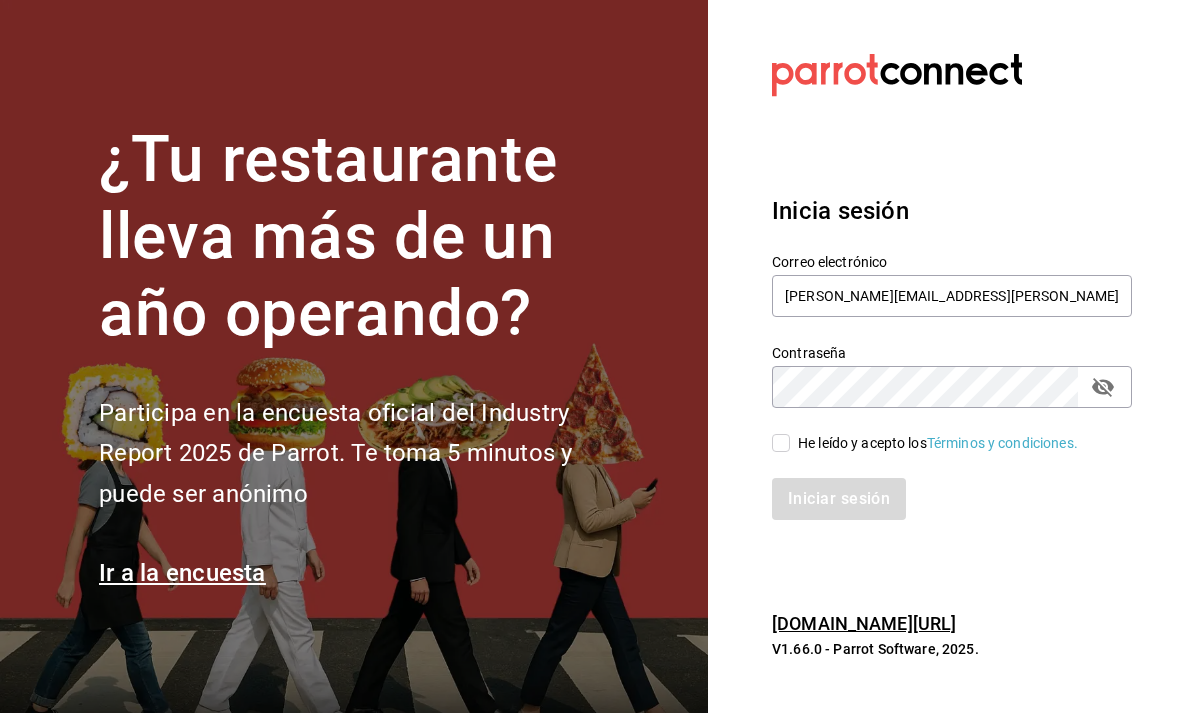 click on "He leído y acepto los  Términos y condiciones." at bounding box center [940, 431] 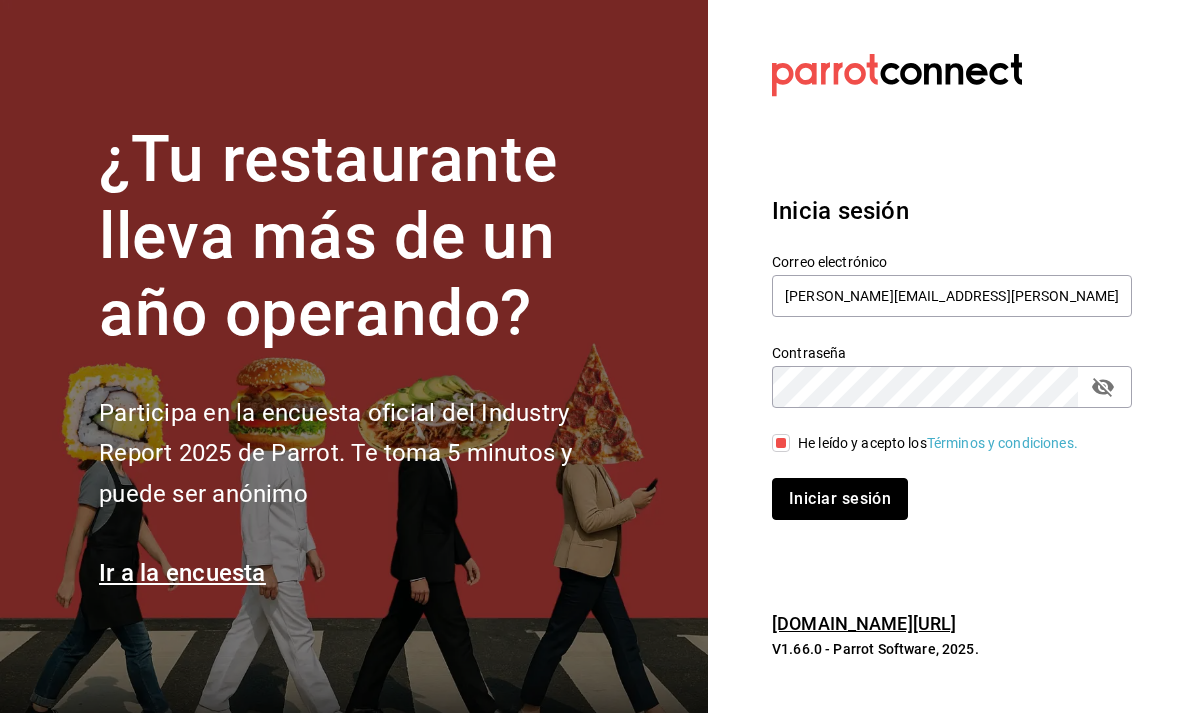 click on "Iniciar sesión" at bounding box center (840, 499) 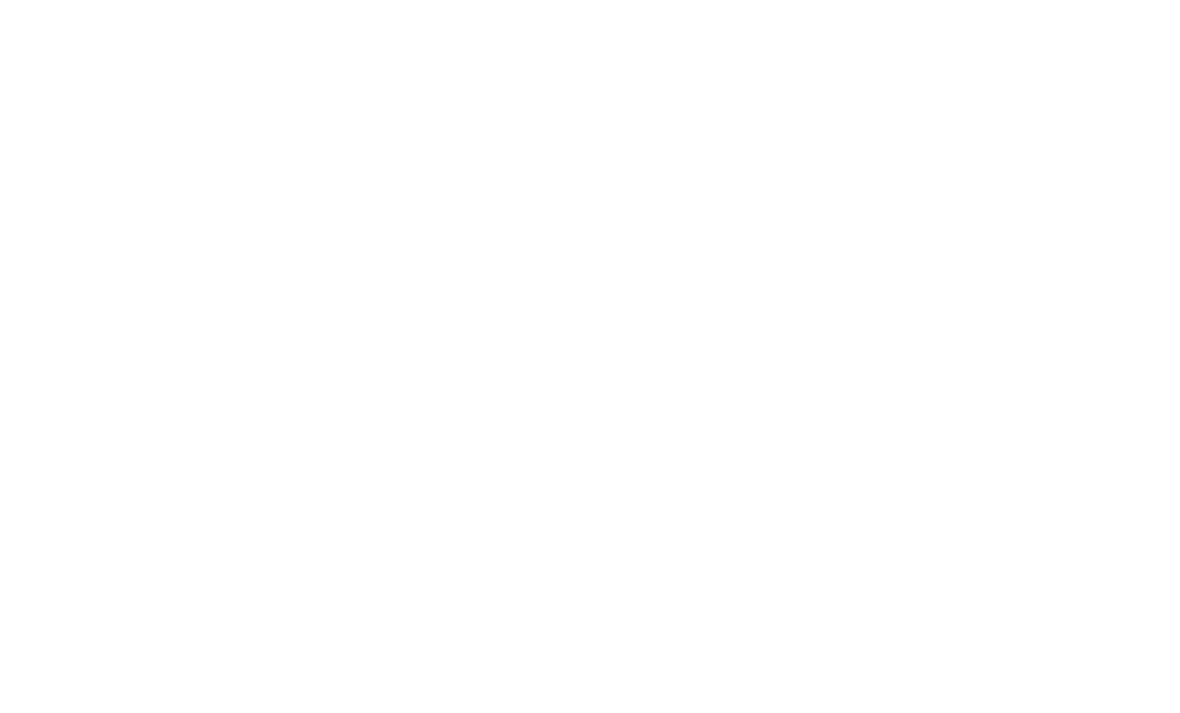 scroll, scrollTop: 0, scrollLeft: 0, axis: both 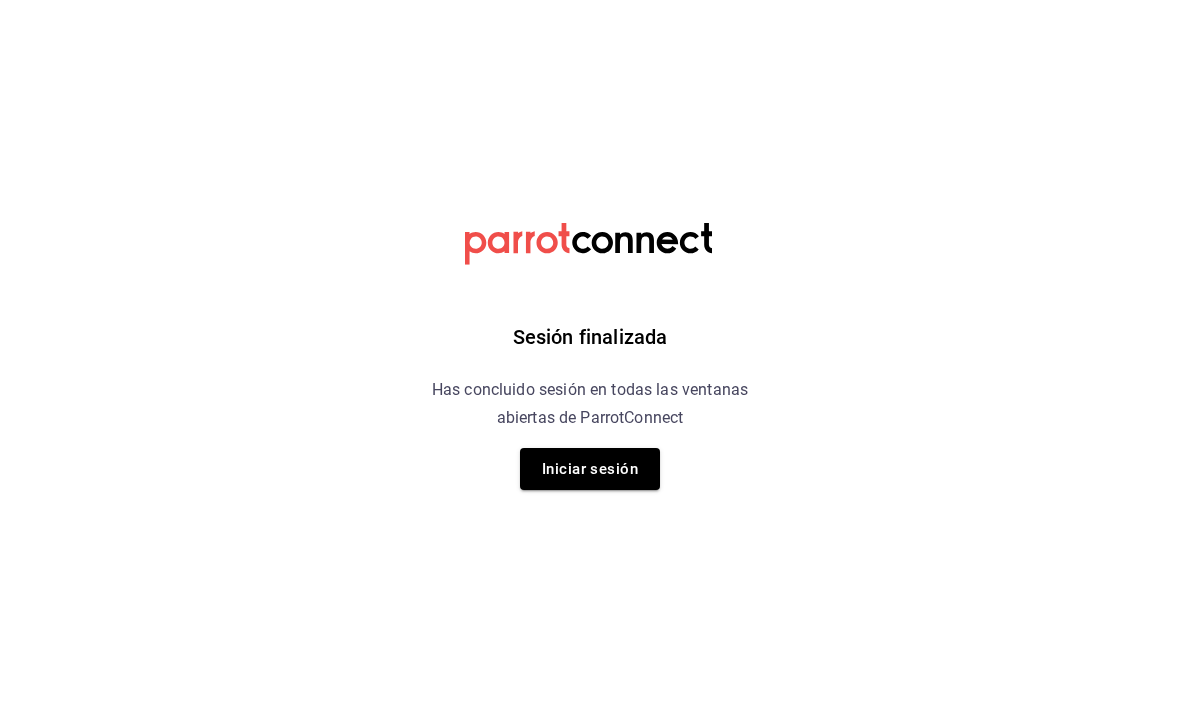click on "Iniciar sesión" at bounding box center (590, 469) 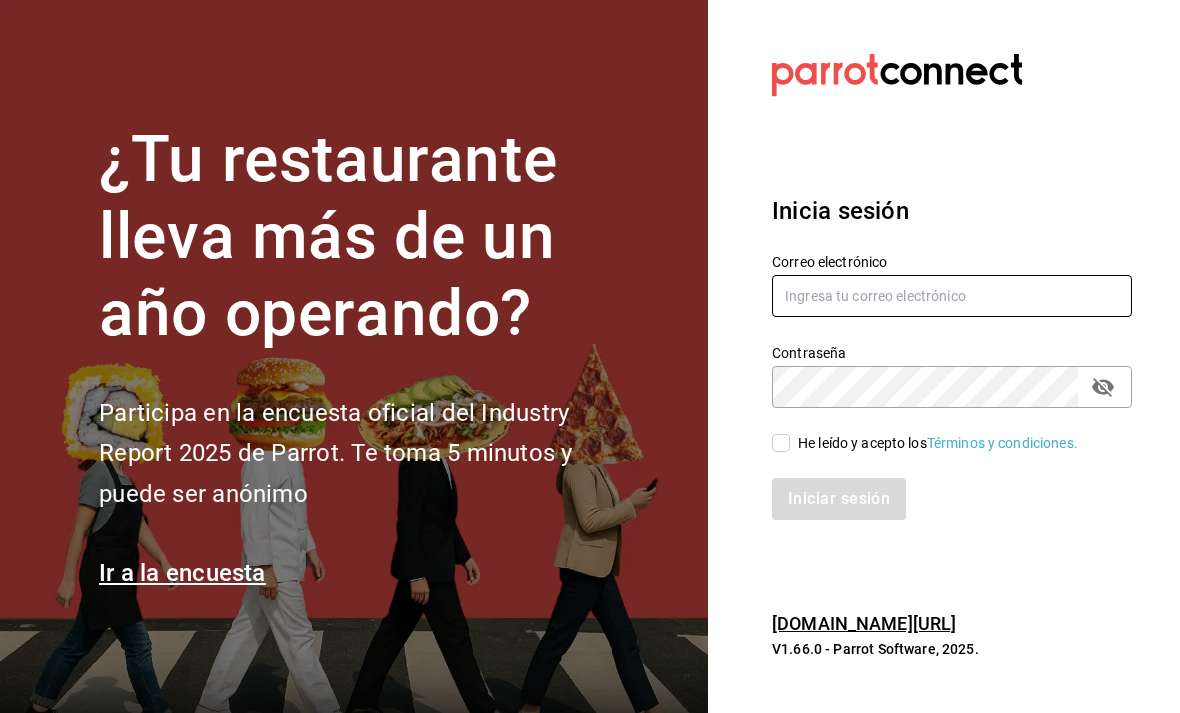 click at bounding box center (952, 296) 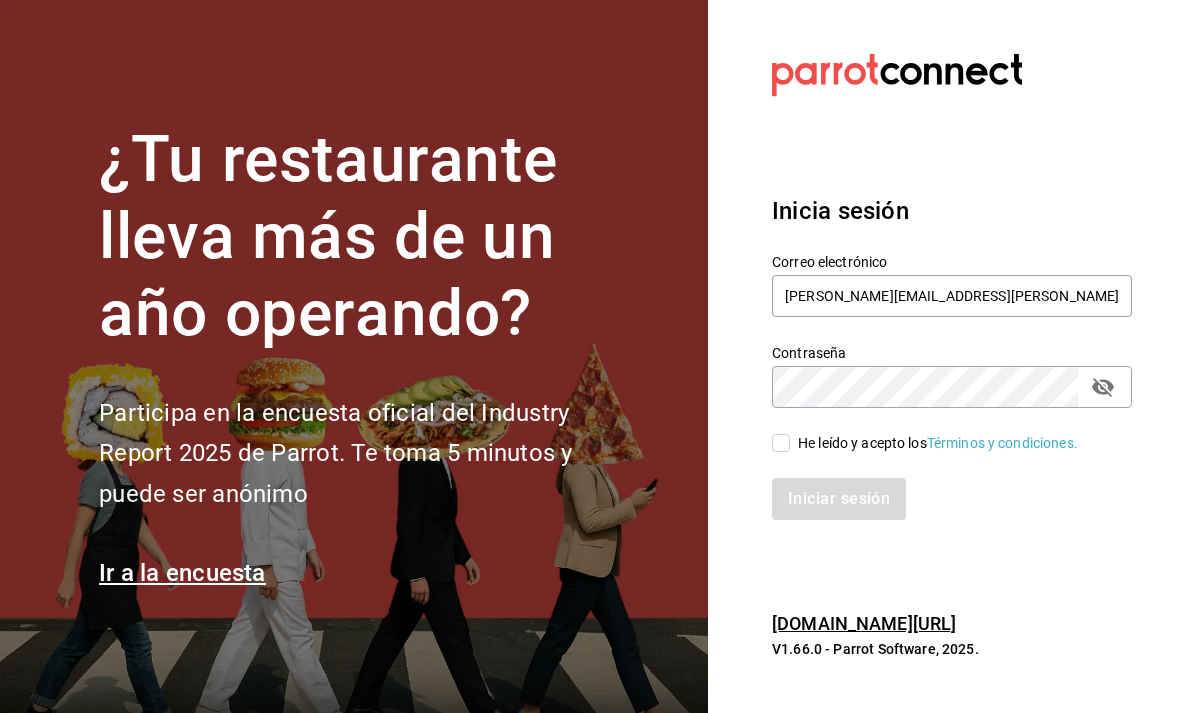 click on "He leído y acepto los  Términos y condiciones." at bounding box center [781, 443] 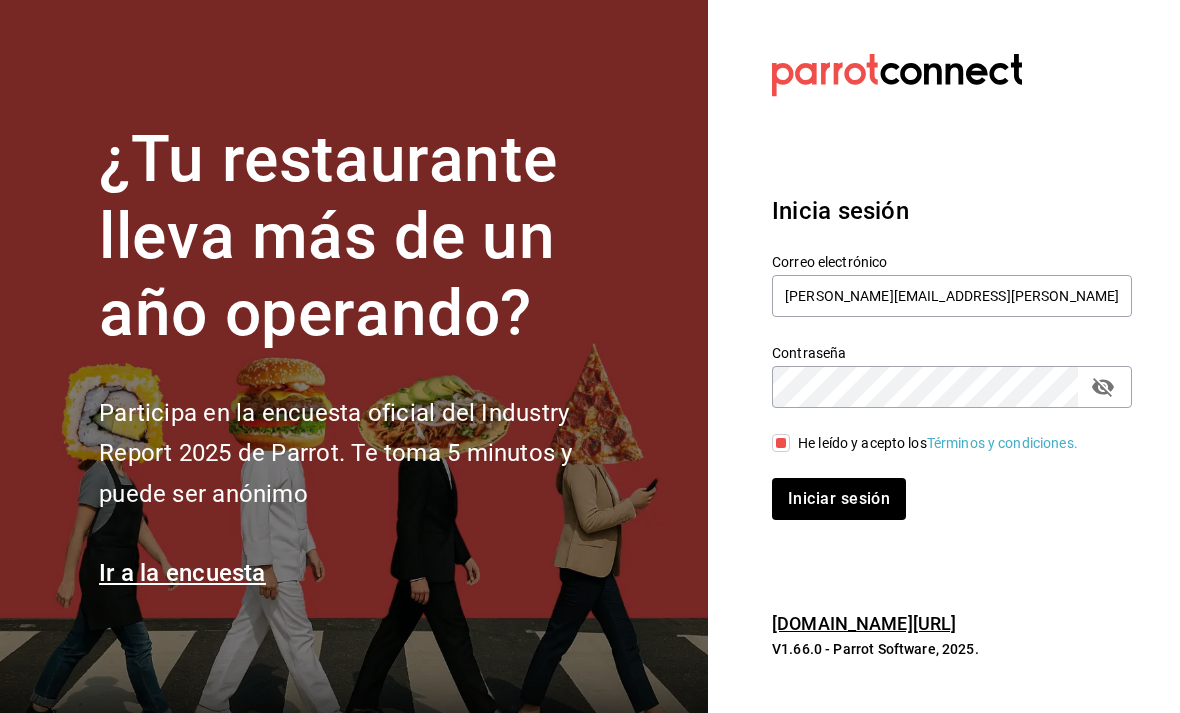 click on "Iniciar sesión" at bounding box center (839, 499) 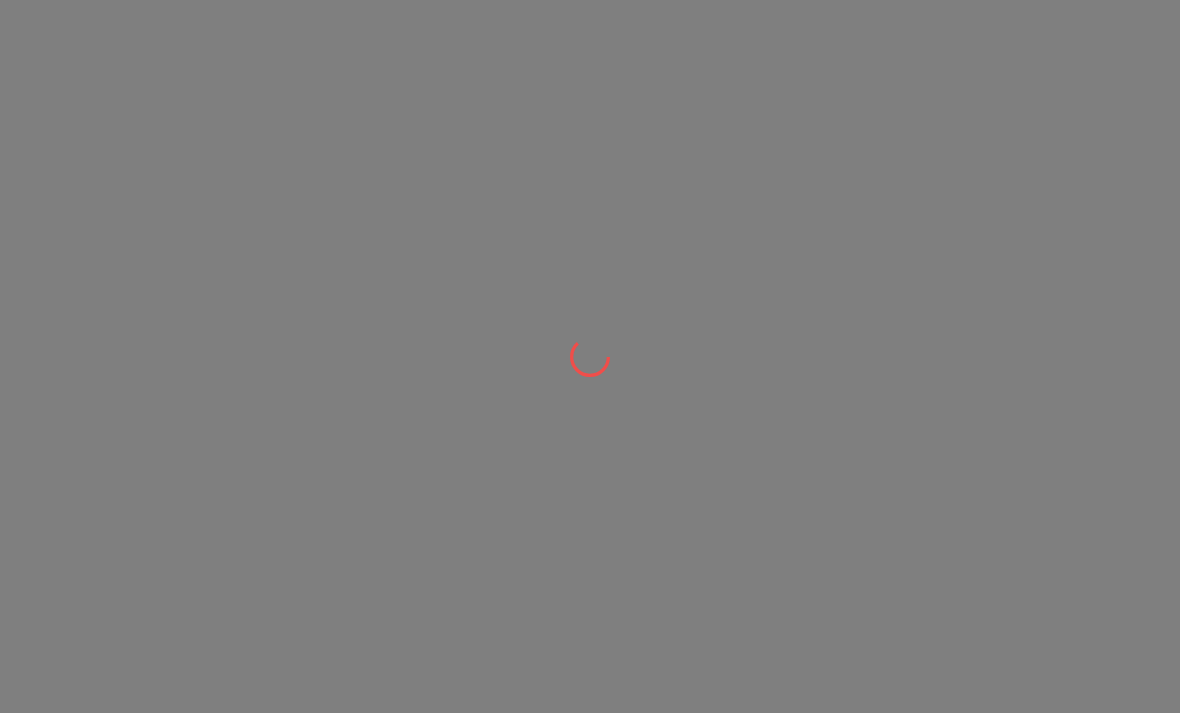 scroll, scrollTop: 0, scrollLeft: 0, axis: both 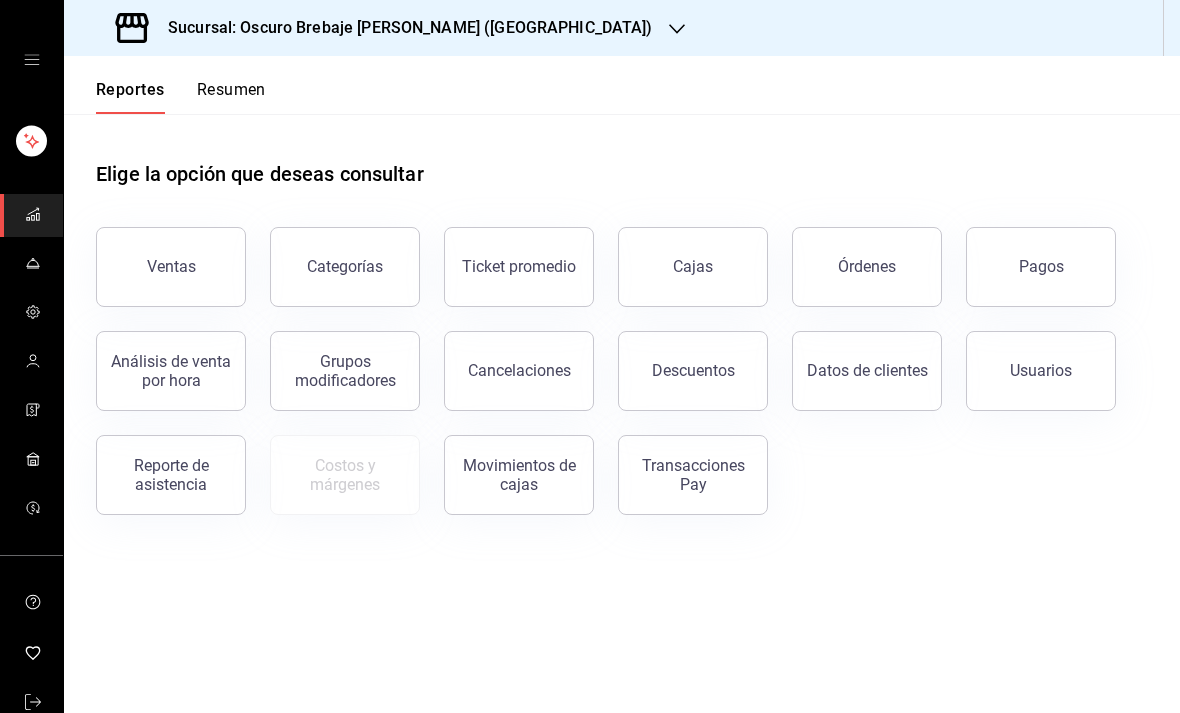 click on "Cajas" at bounding box center (693, 267) 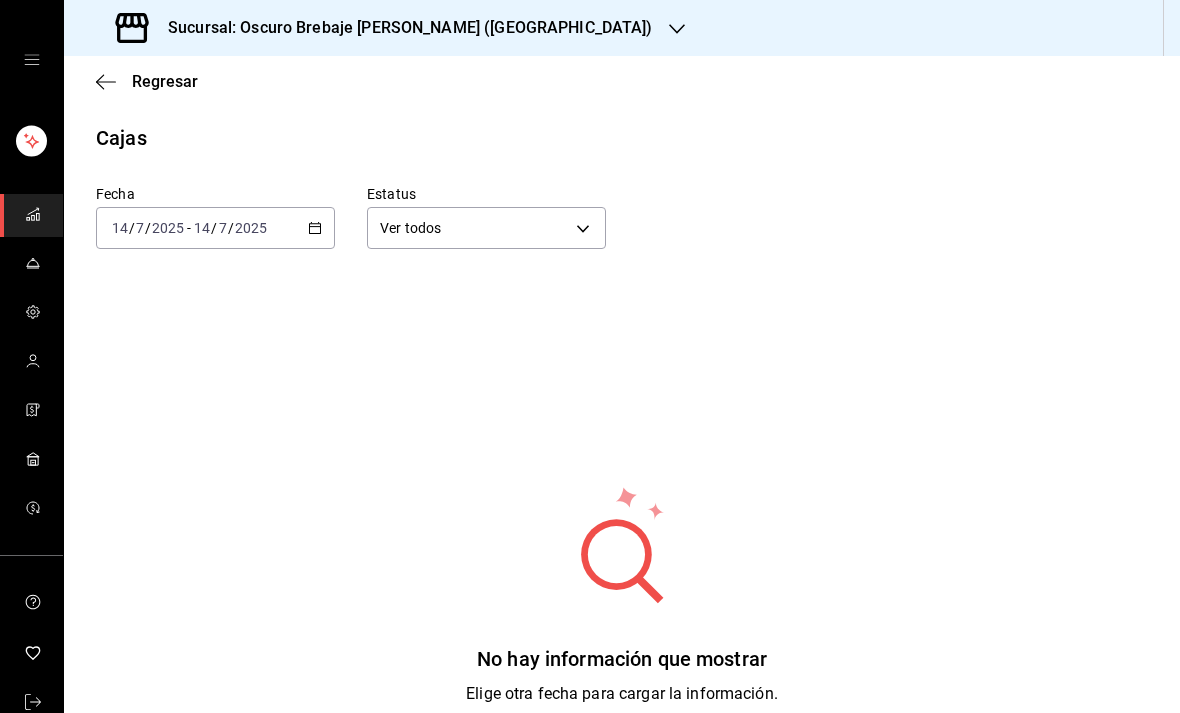 click on "Sucursal: Oscuro Brebaje Napoles (Oax)" at bounding box center (386, 28) 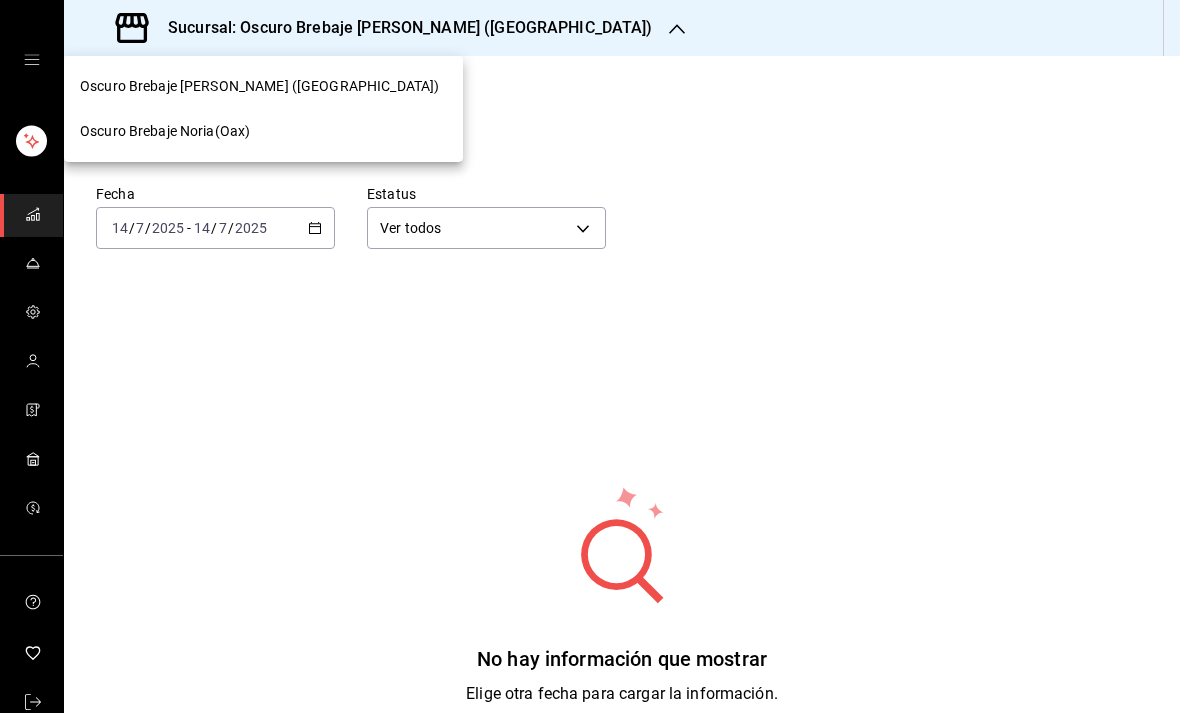 click on "Oscuro Brebaje Noria(Oax)" at bounding box center (263, 131) 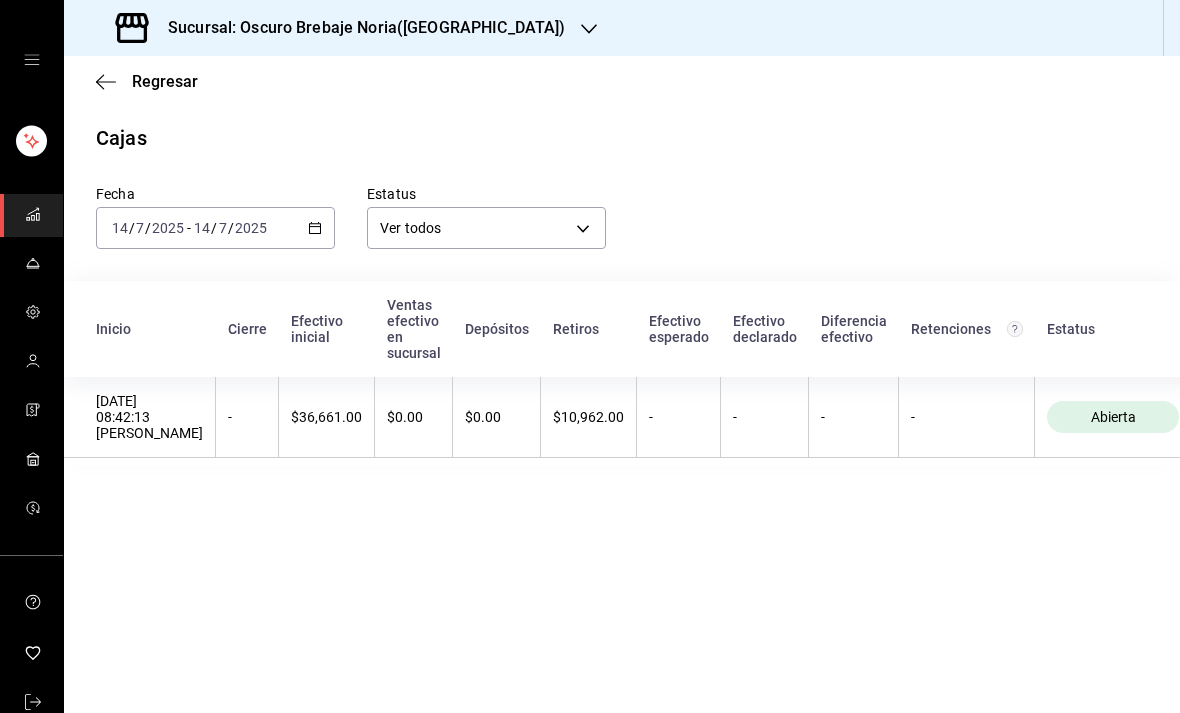 click on "2025-07-14 14 / 7 / 2025 - 2025-07-14 14 / 7 / 2025" at bounding box center [215, 228] 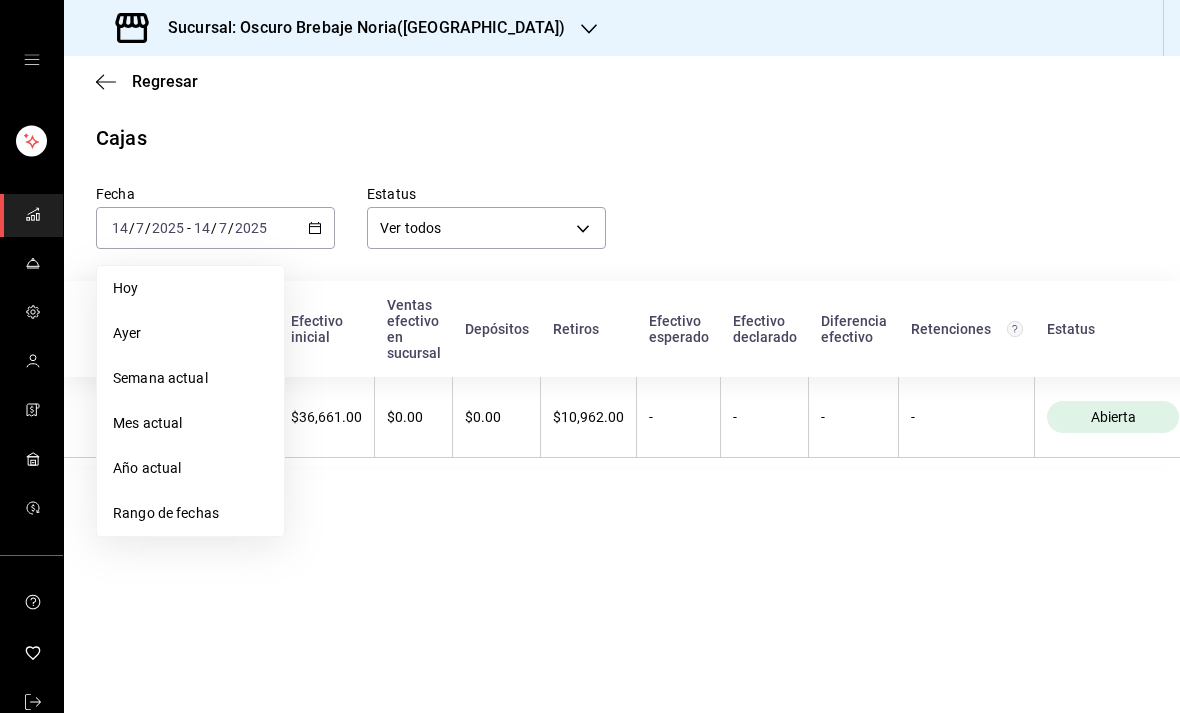 click on "Rango de fechas" at bounding box center (190, 513) 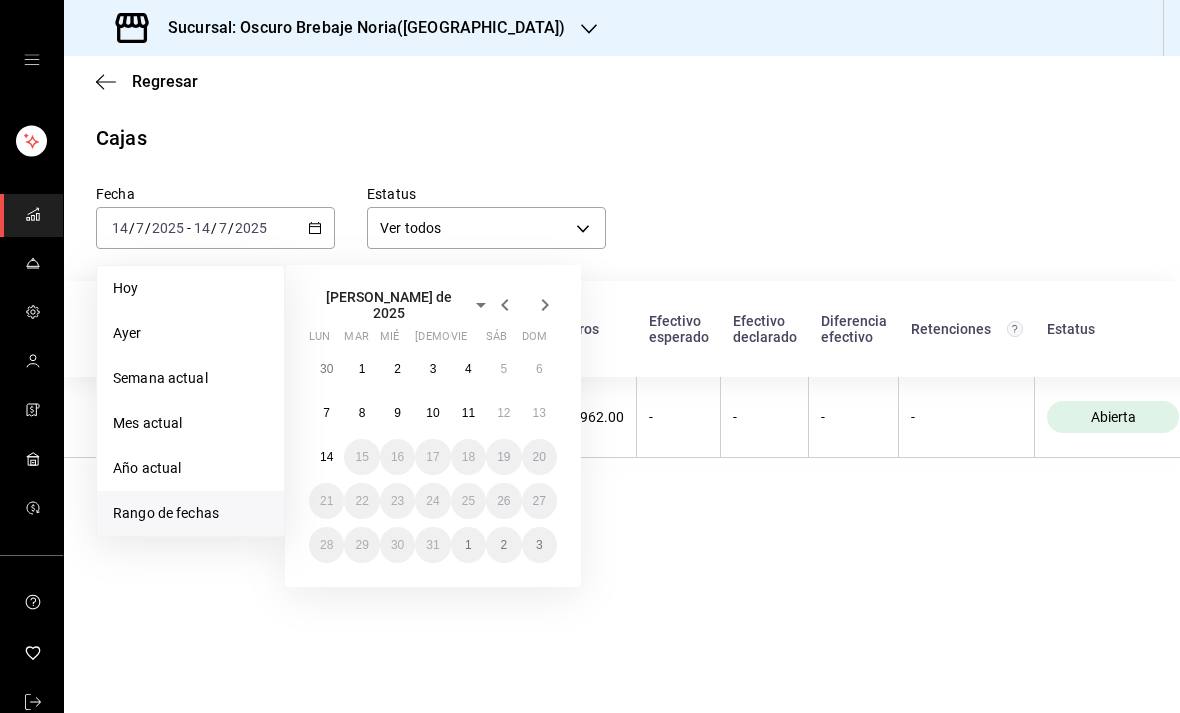 click on "7" at bounding box center [326, 413] 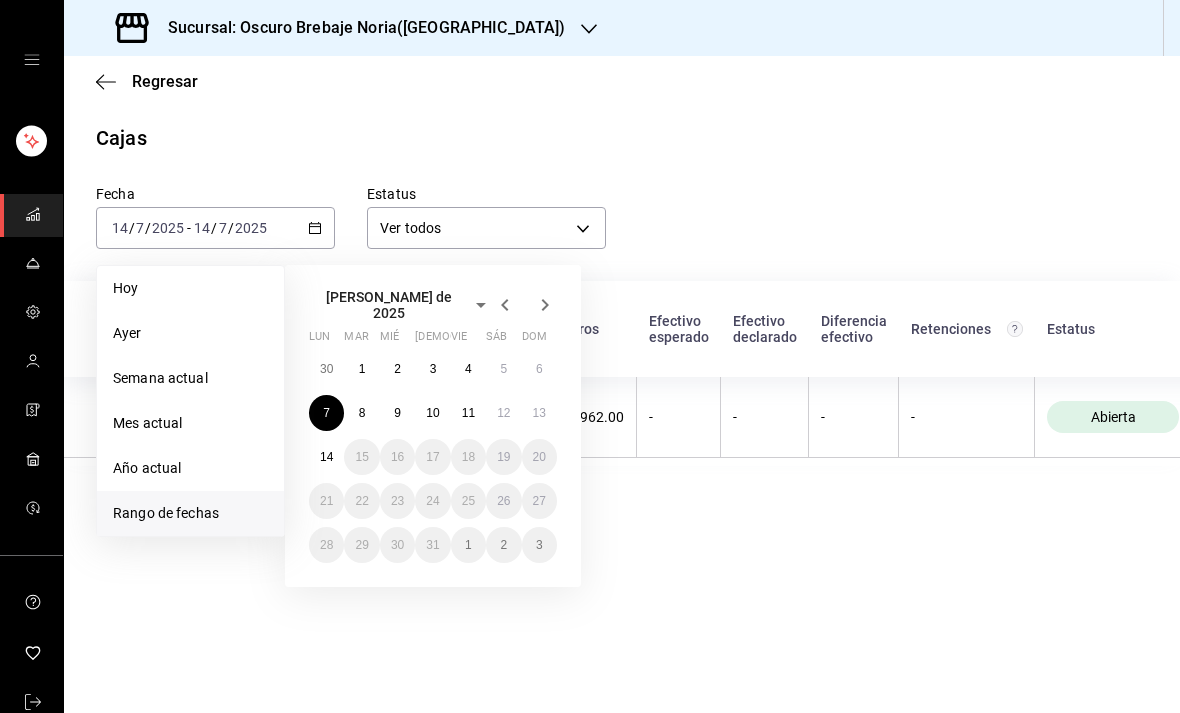click on "14" at bounding box center [326, 457] 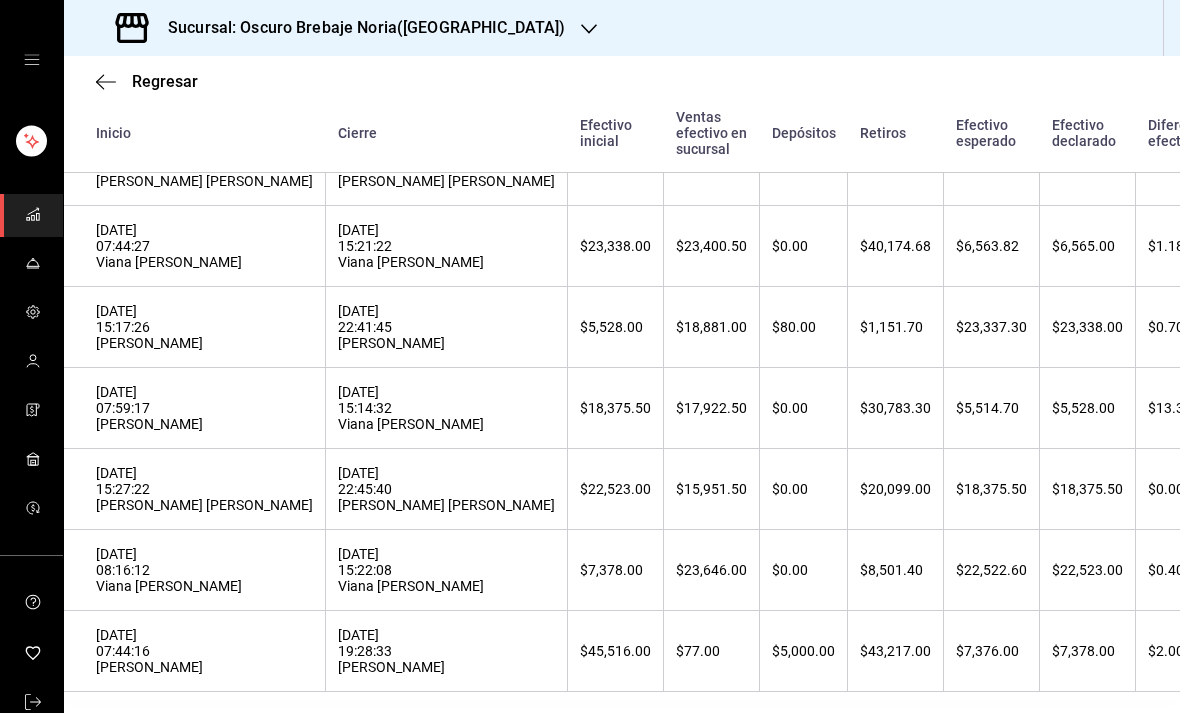 scroll, scrollTop: 840, scrollLeft: 0, axis: vertical 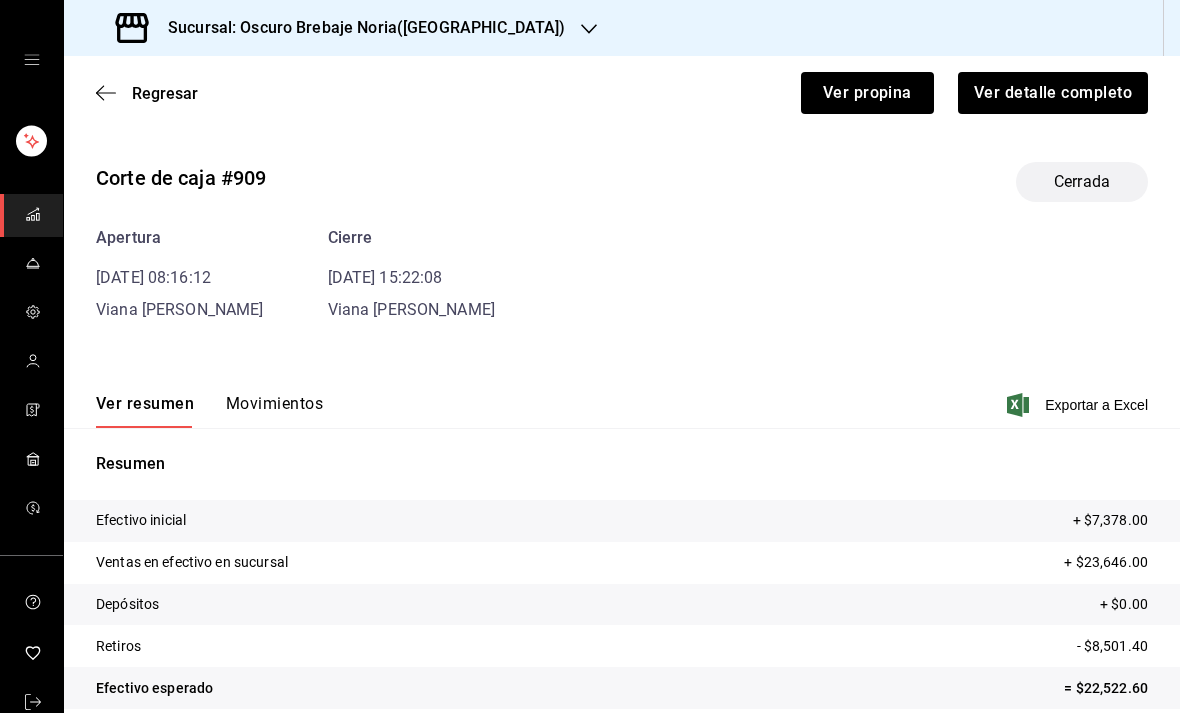 click on "Movimientos" at bounding box center (274, 411) 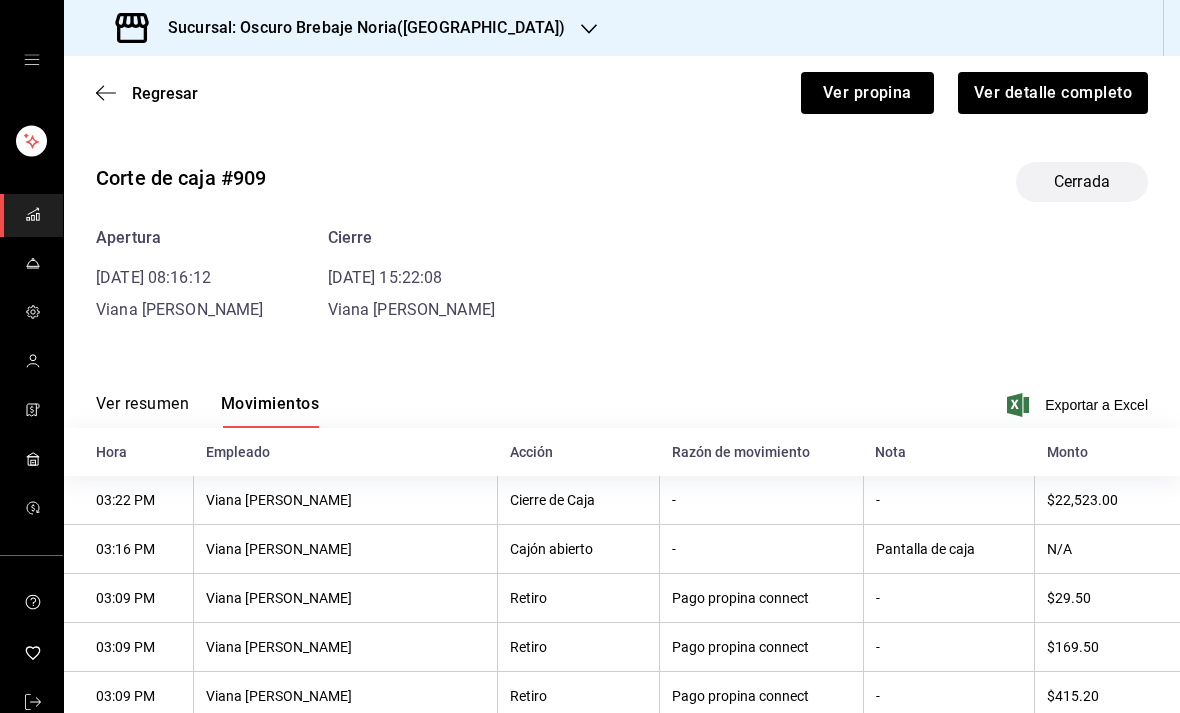 scroll, scrollTop: 0, scrollLeft: 0, axis: both 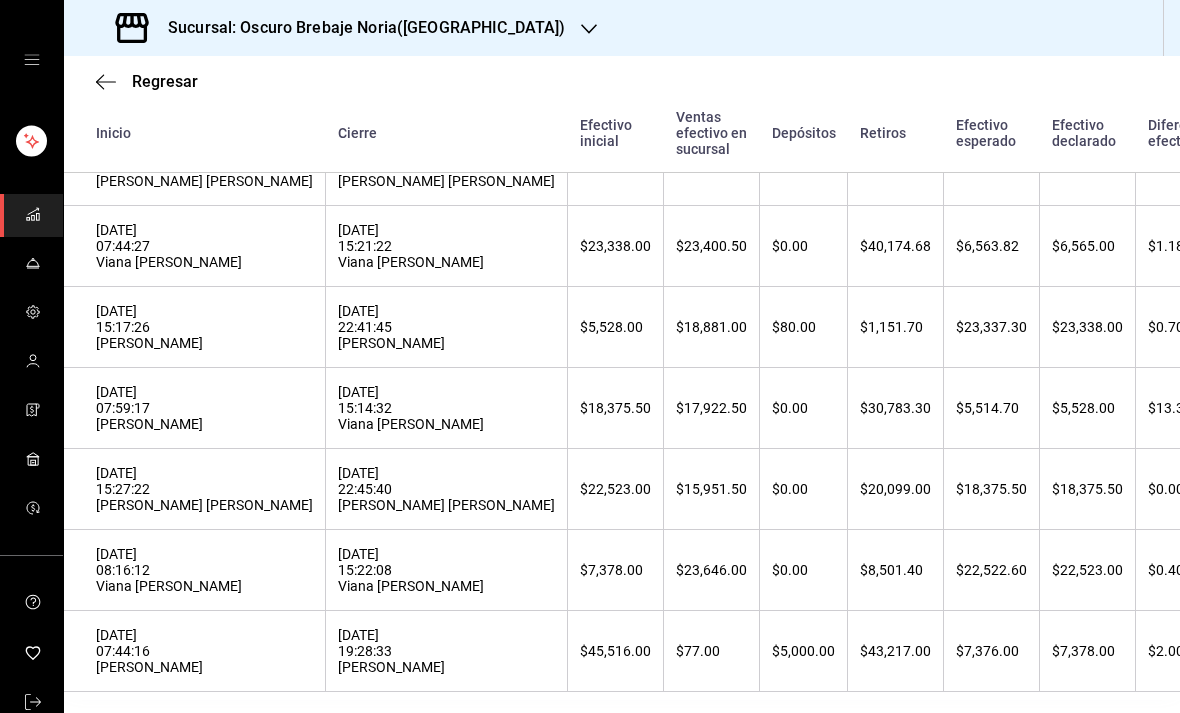 click on "08/07/2025
22:45:40
Eduardo Joel Pacheco Ramirez" at bounding box center [446, 489] 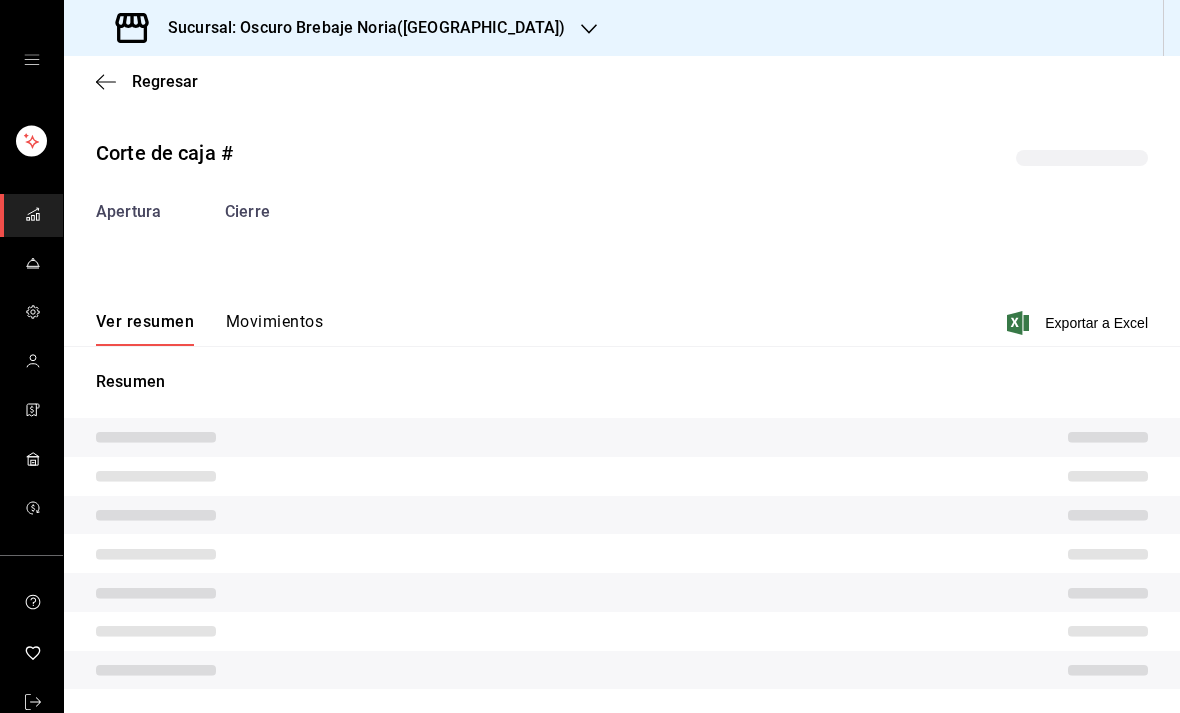 scroll, scrollTop: 0, scrollLeft: 0, axis: both 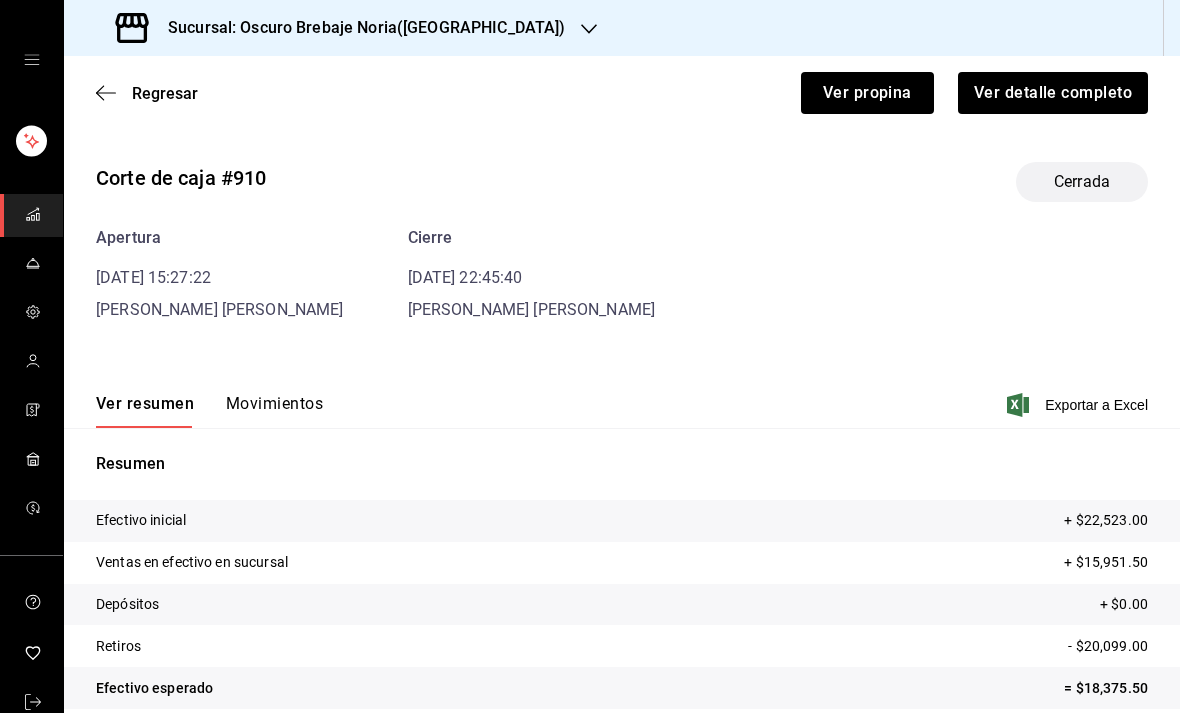 click on "Movimientos" at bounding box center [274, 411] 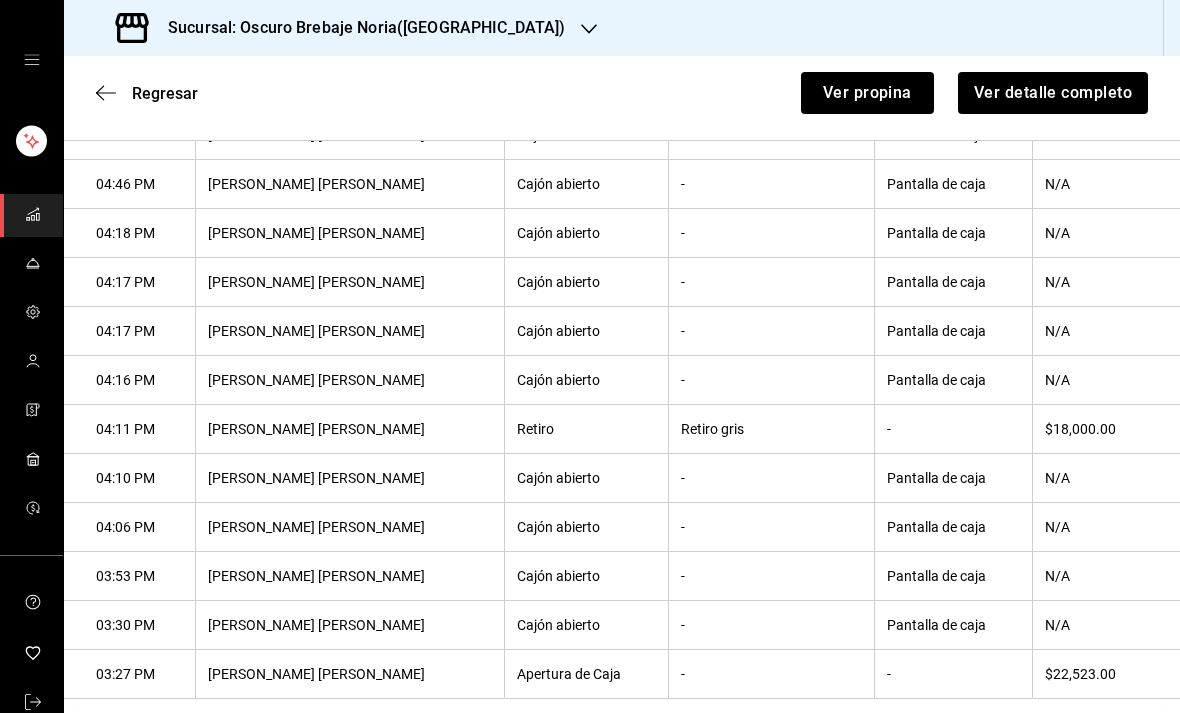 scroll, scrollTop: 1185, scrollLeft: 0, axis: vertical 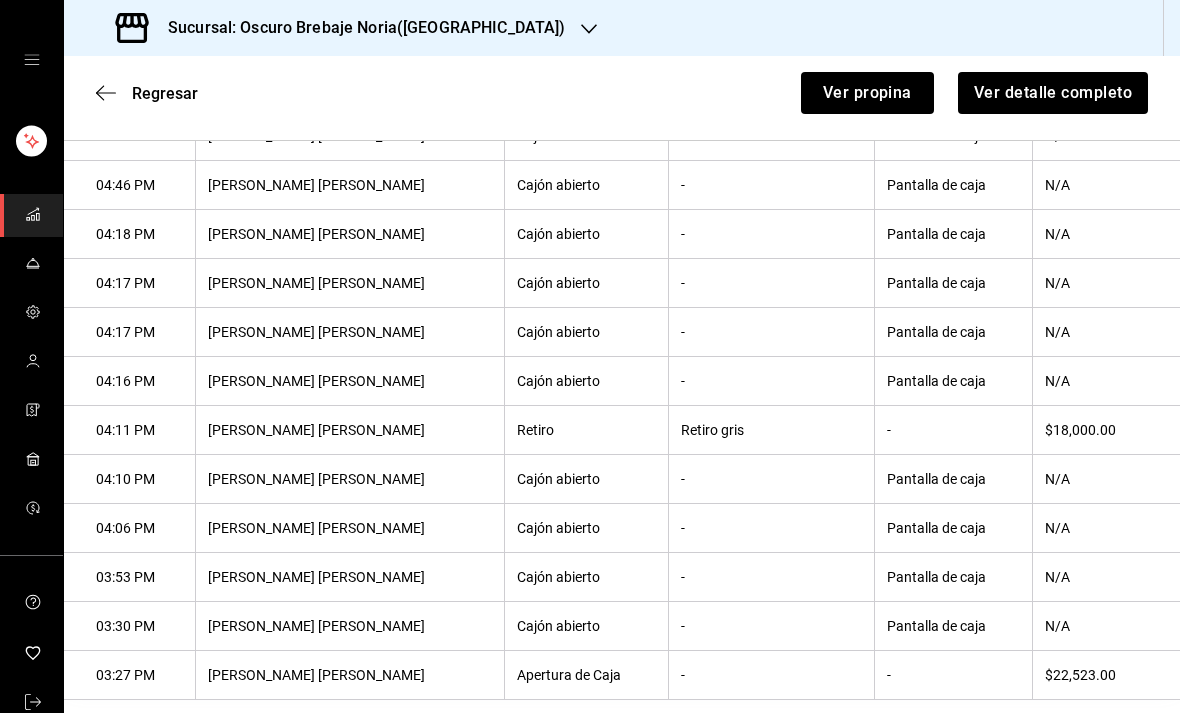 click on "Regresar Ver propina Ver detalle completo" at bounding box center (622, 93) 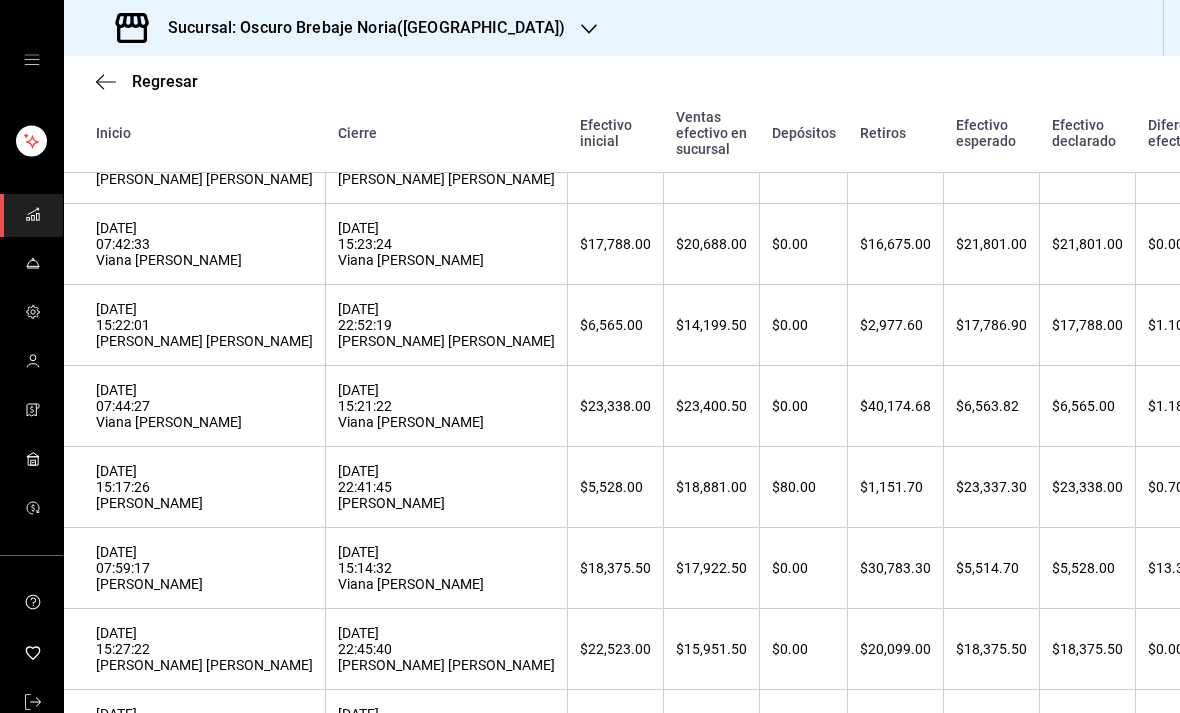 scroll, scrollTop: 683, scrollLeft: 0, axis: vertical 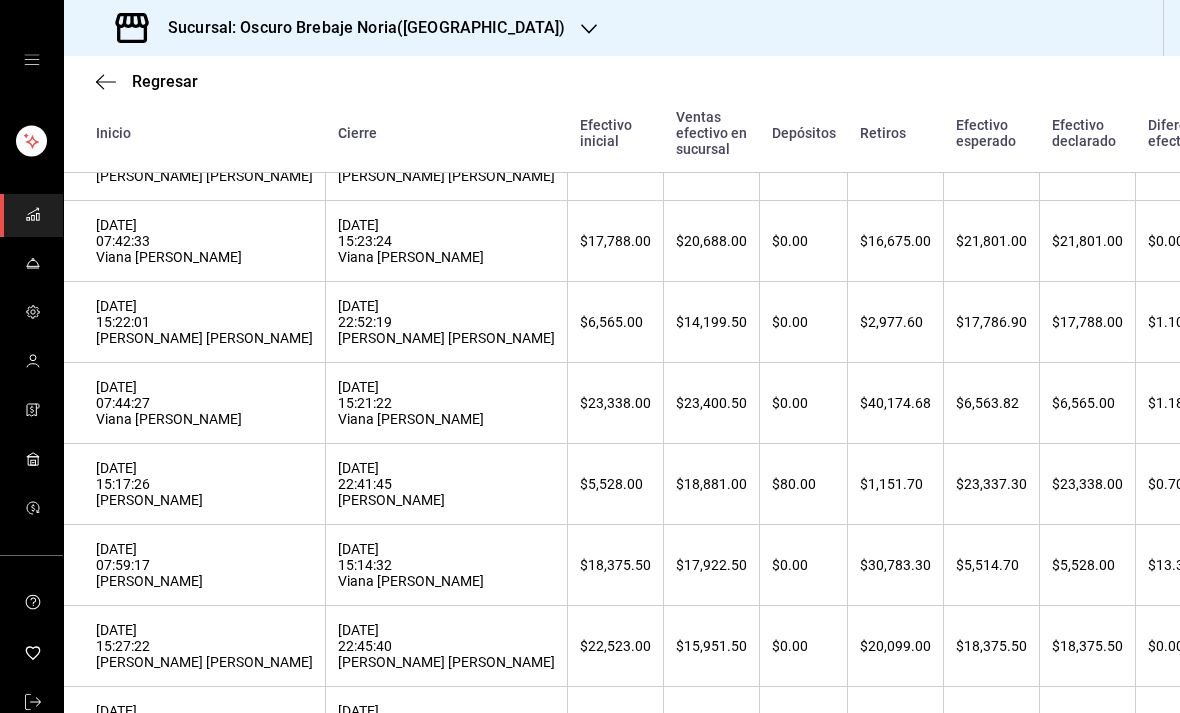 click on "09/07/2025
15:14:32
Viana Sofia Nuñez Ramirez" at bounding box center (446, 565) 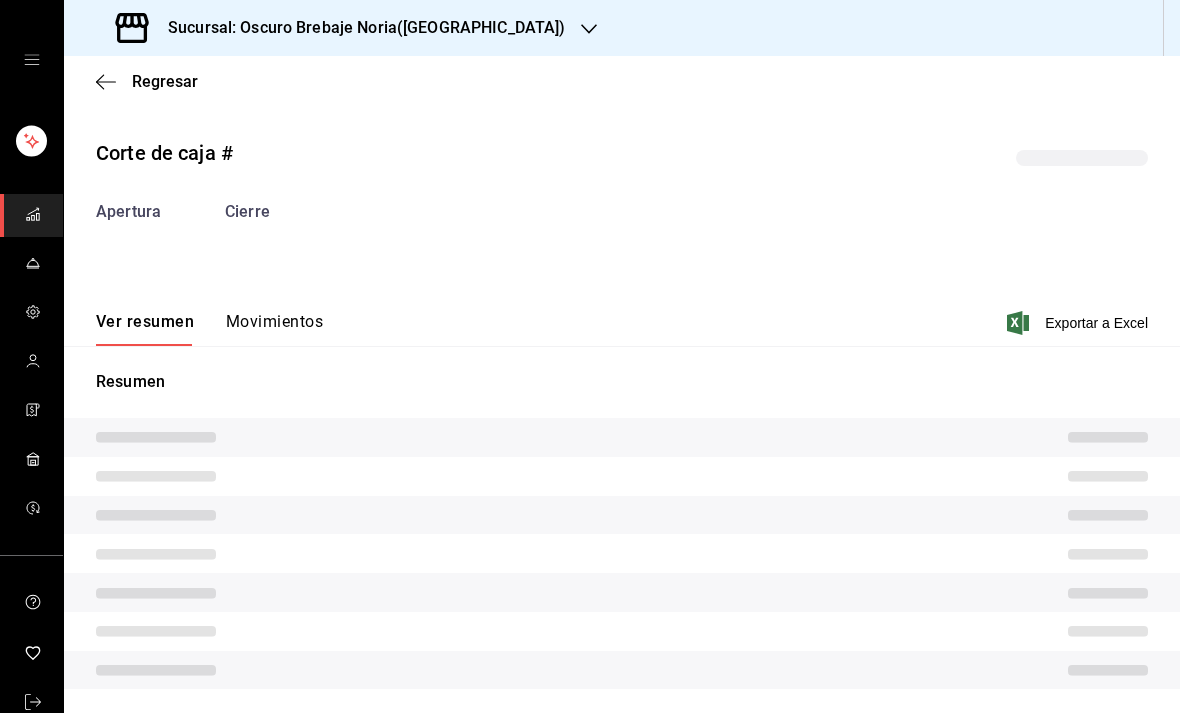 scroll, scrollTop: 0, scrollLeft: 0, axis: both 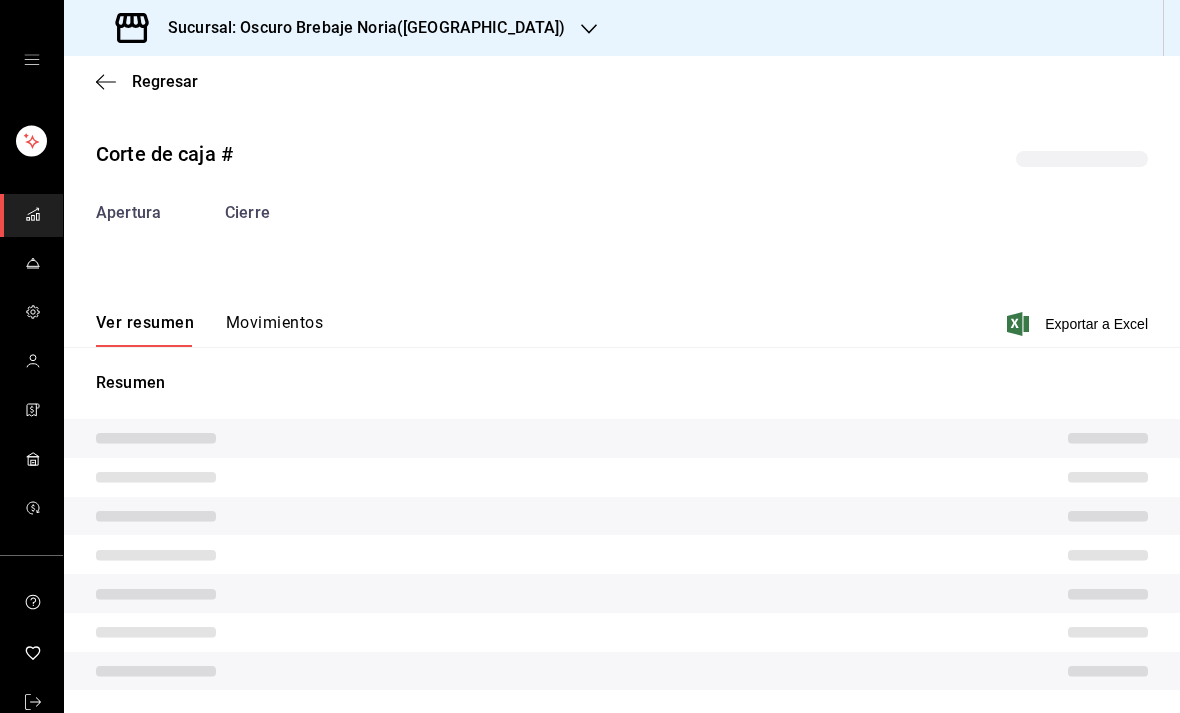 click on "Movimientos" at bounding box center [274, 330] 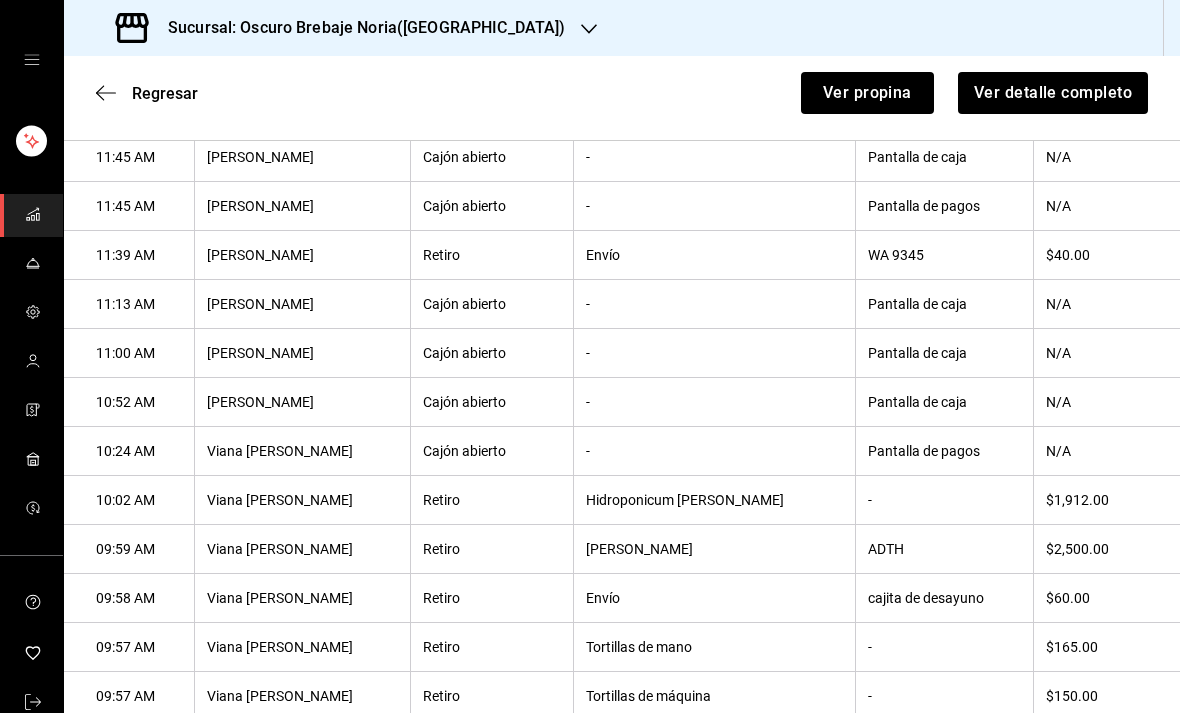 scroll, scrollTop: 1802, scrollLeft: 0, axis: vertical 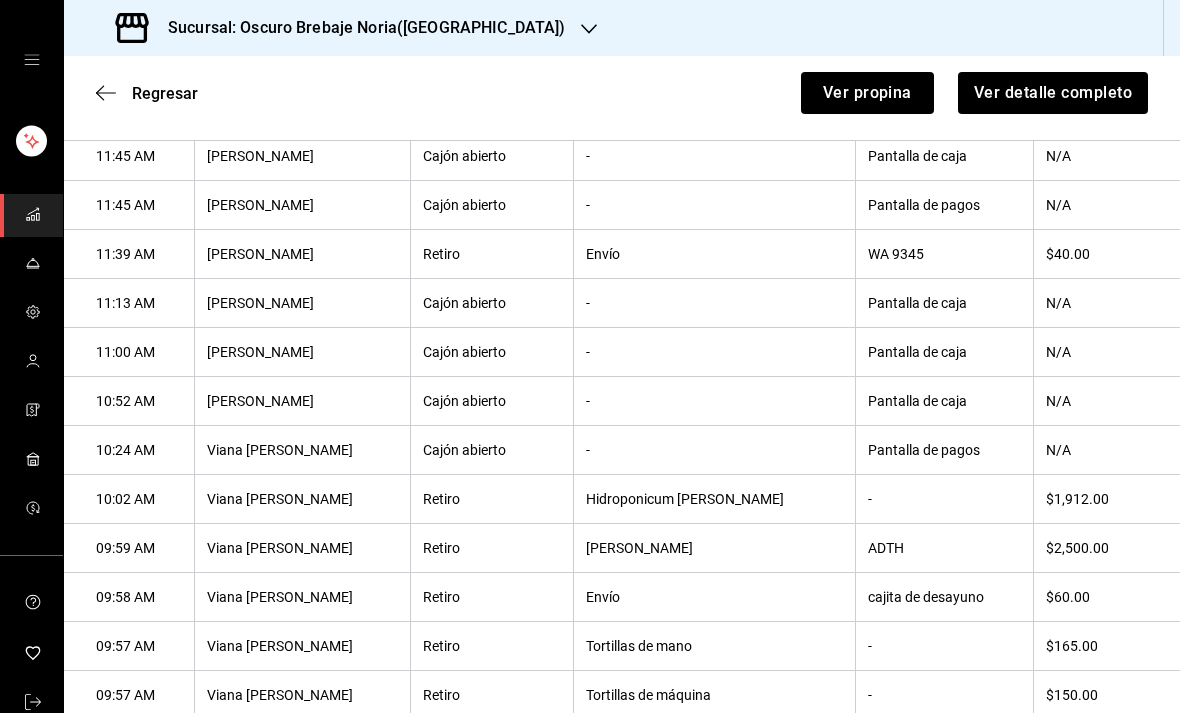 click on "ADTH" at bounding box center [945, 548] 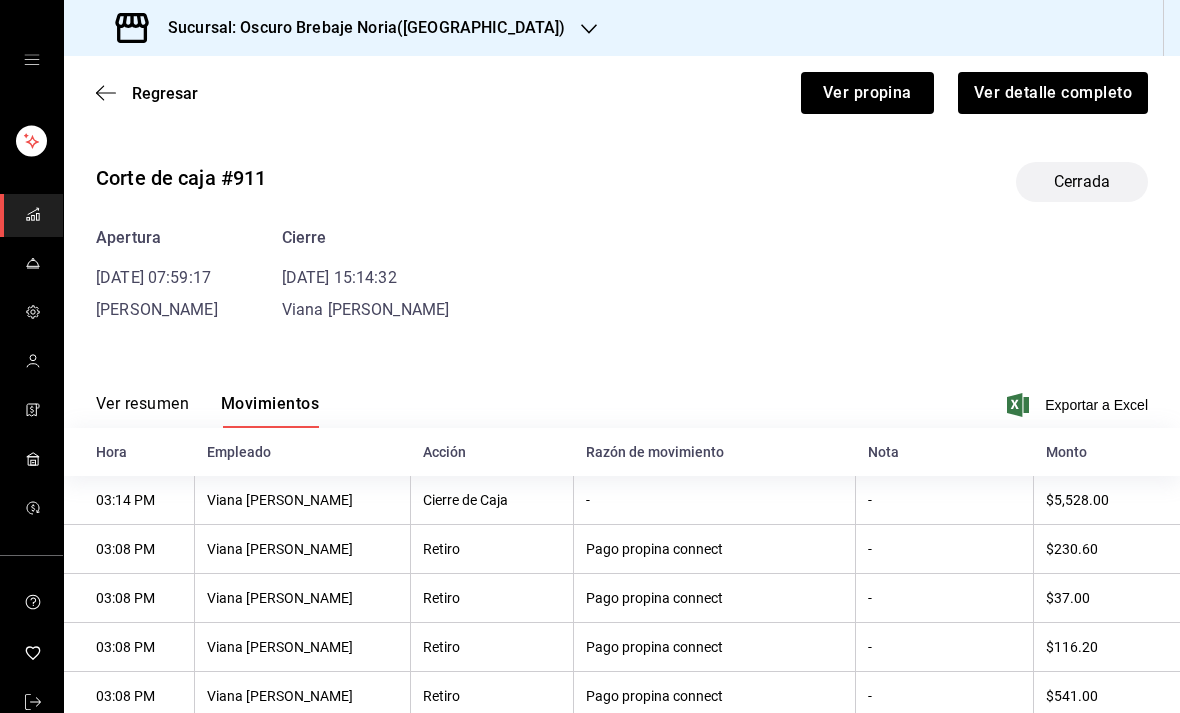 scroll, scrollTop: 0, scrollLeft: 0, axis: both 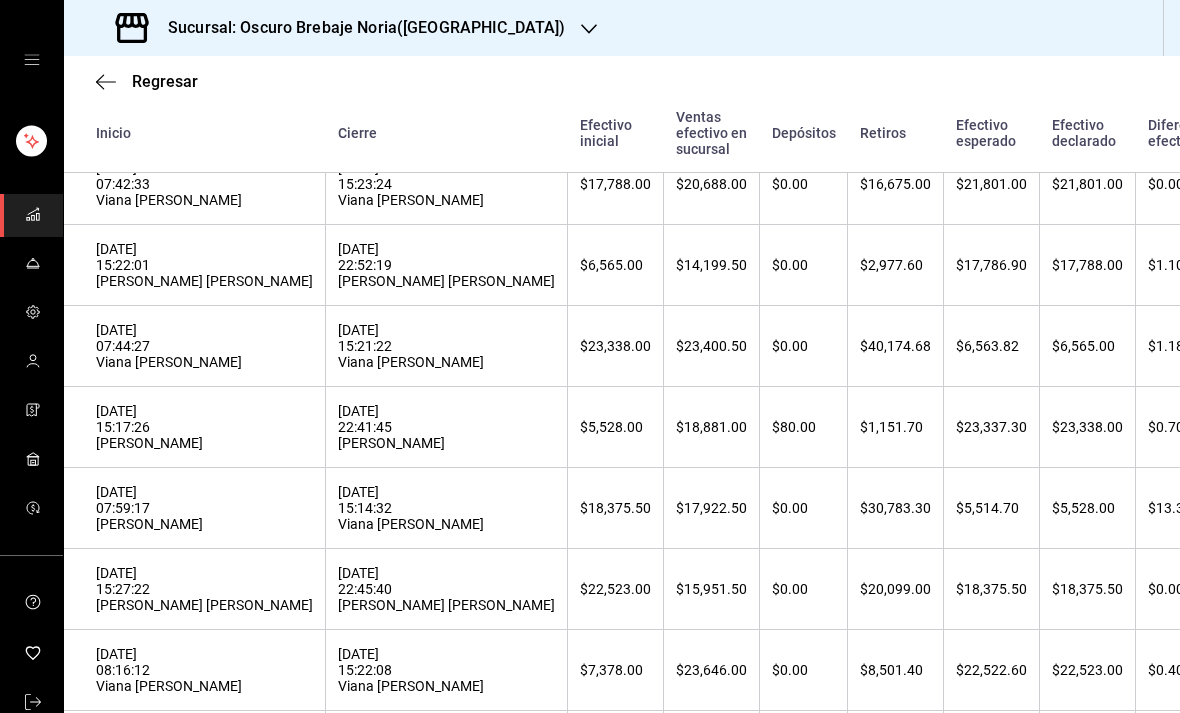 click on "09/07/2025
15:17:26
Patricia Portillo Perez" at bounding box center [204, 427] 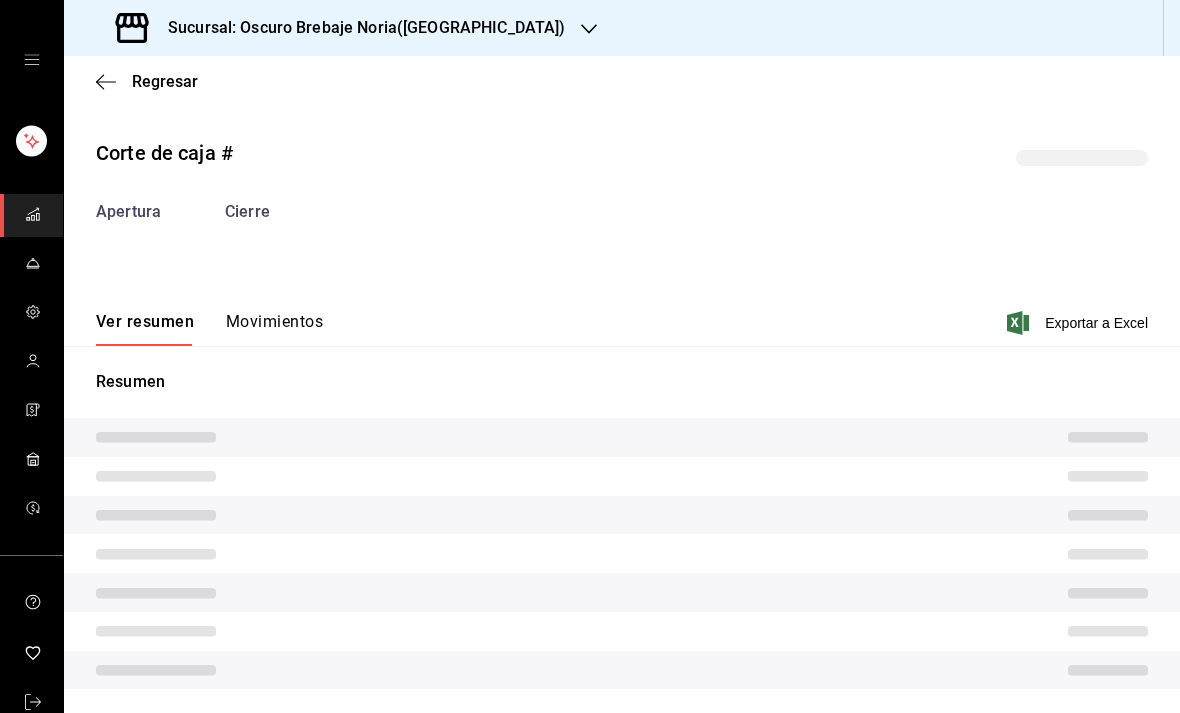 scroll, scrollTop: 0, scrollLeft: 0, axis: both 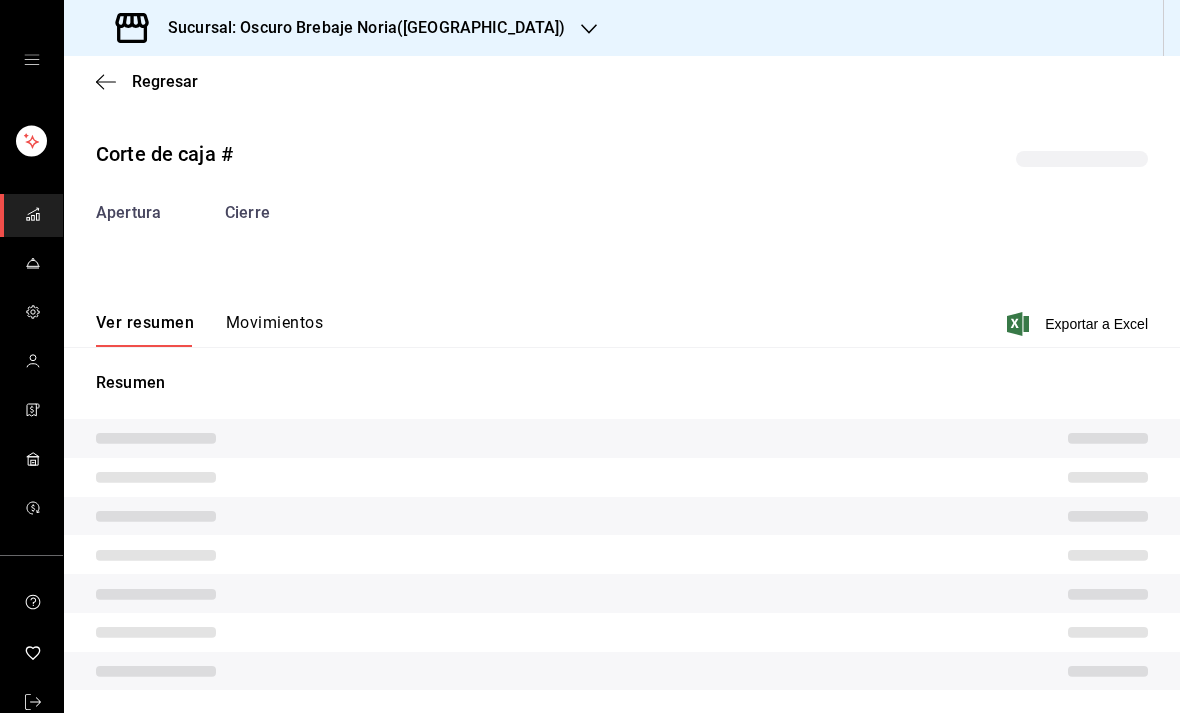 click on "Movimientos" at bounding box center (274, 330) 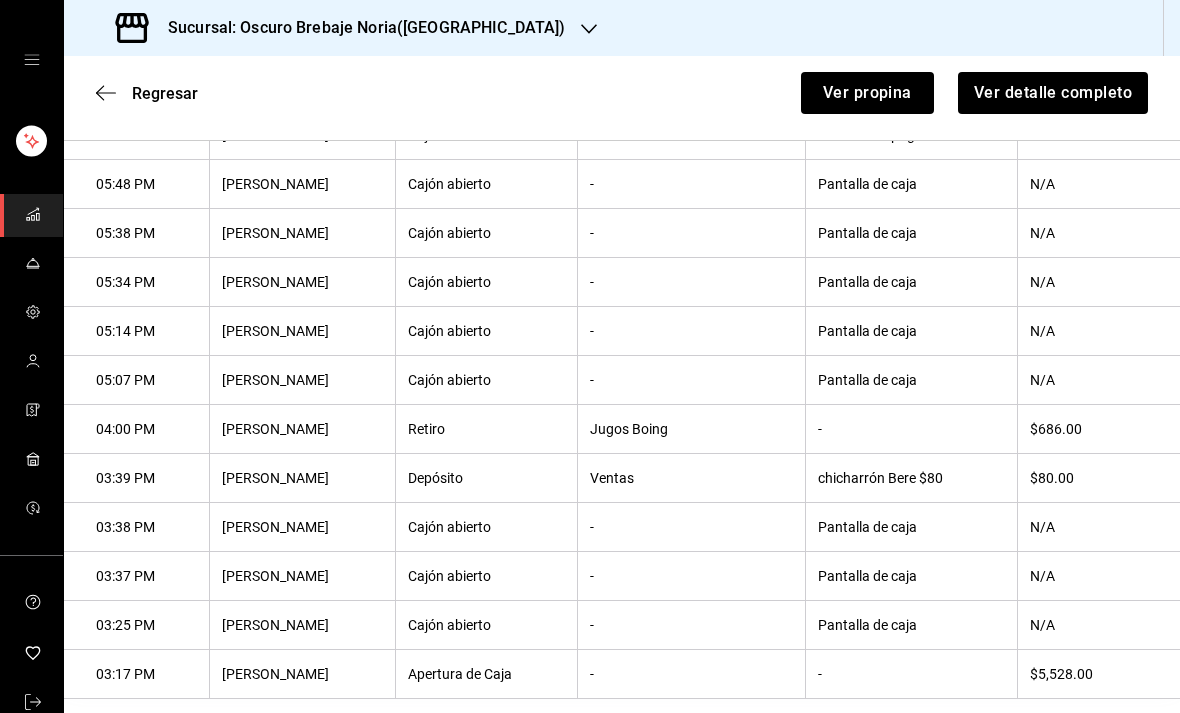 scroll, scrollTop: 1185, scrollLeft: 0, axis: vertical 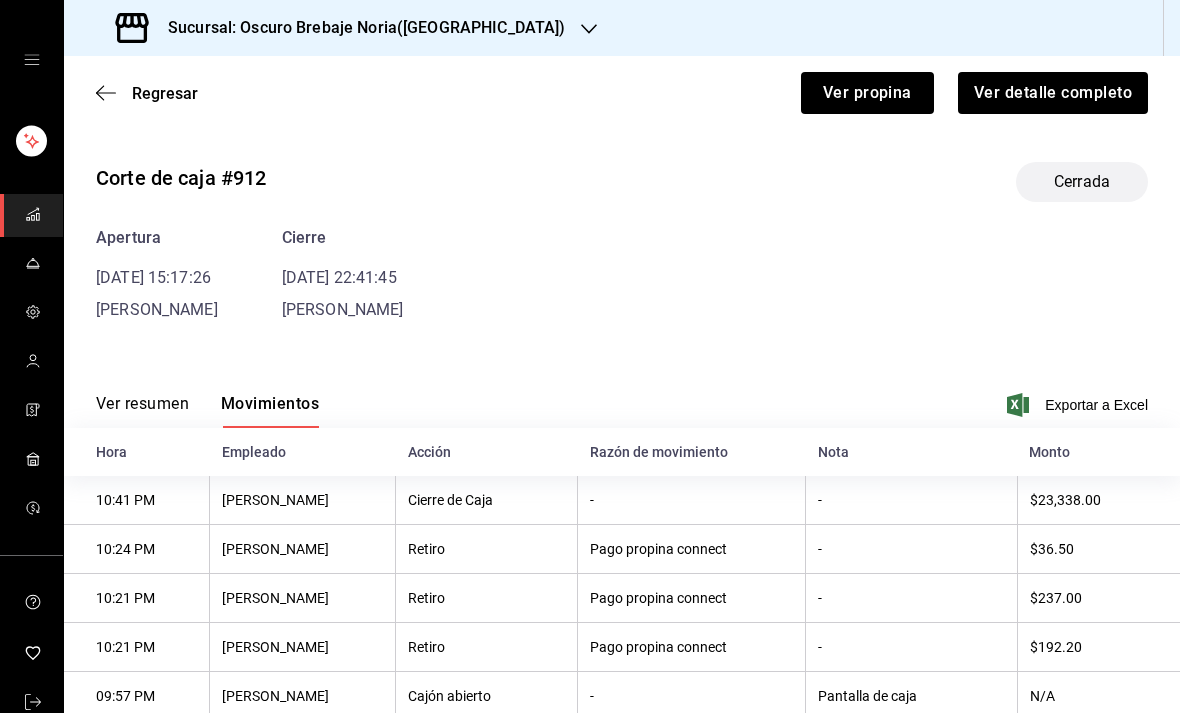 click on "Regresar" at bounding box center [147, 93] 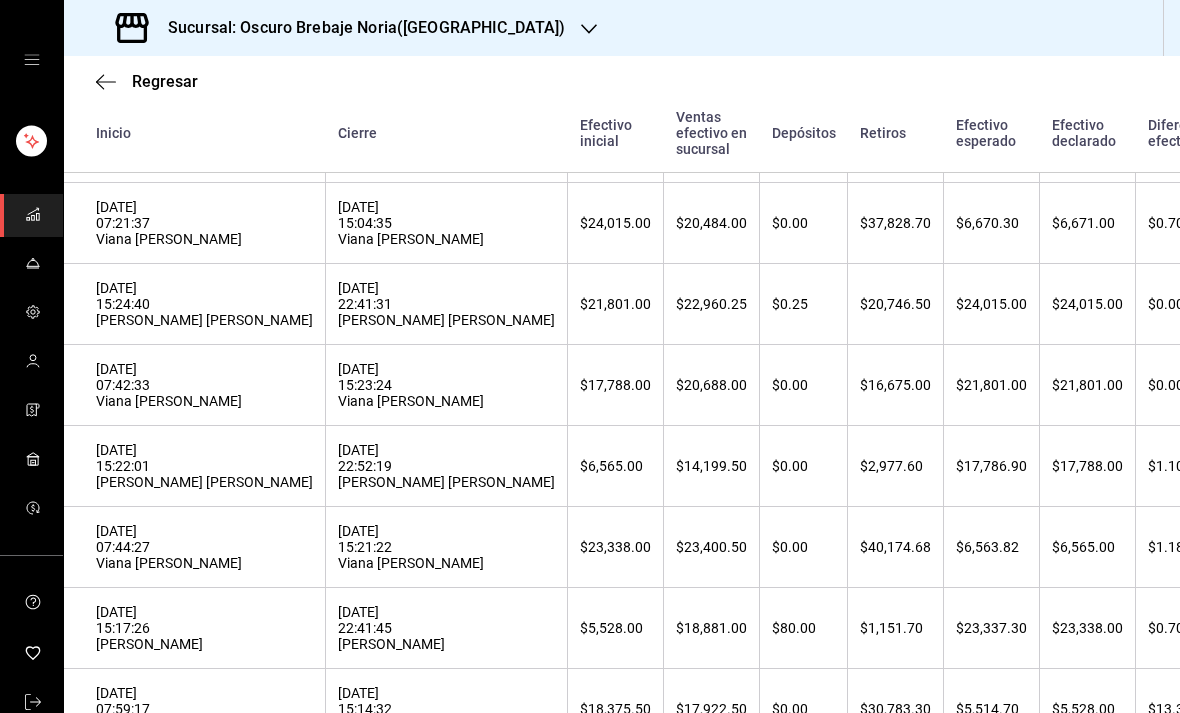 scroll, scrollTop: 540, scrollLeft: 0, axis: vertical 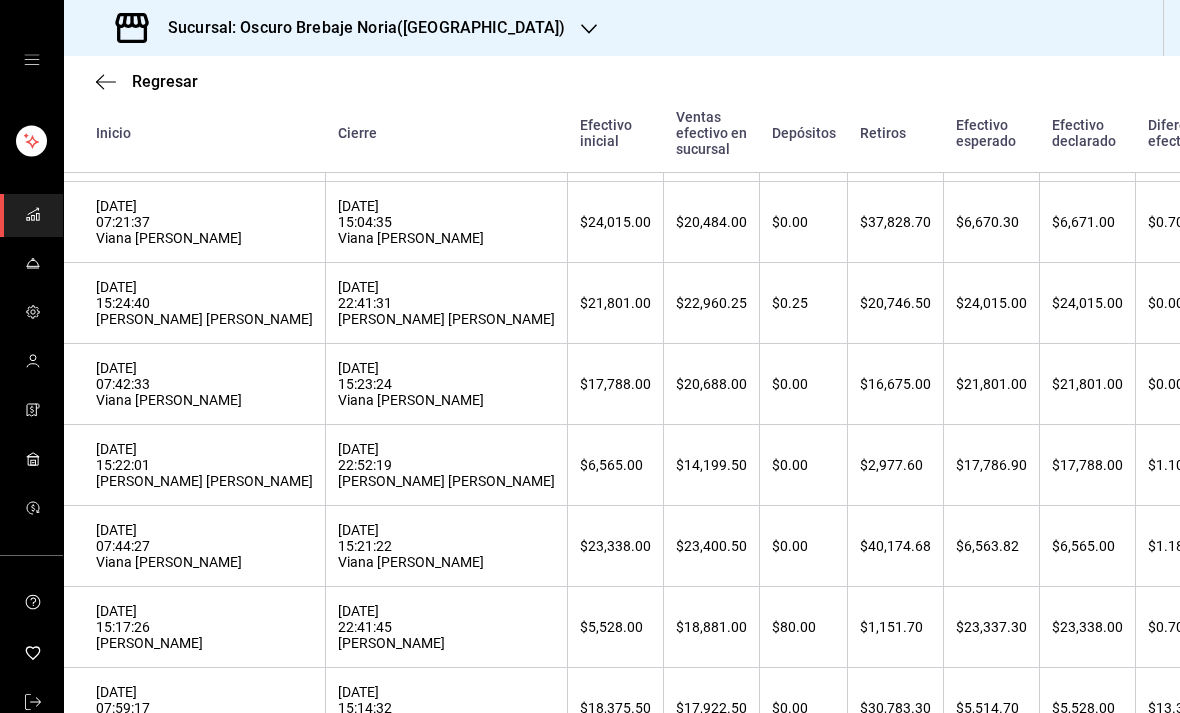 click on "10/07/2025
07:44:27
Viana Sofia Nuñez Ramirez" at bounding box center [204, 546] 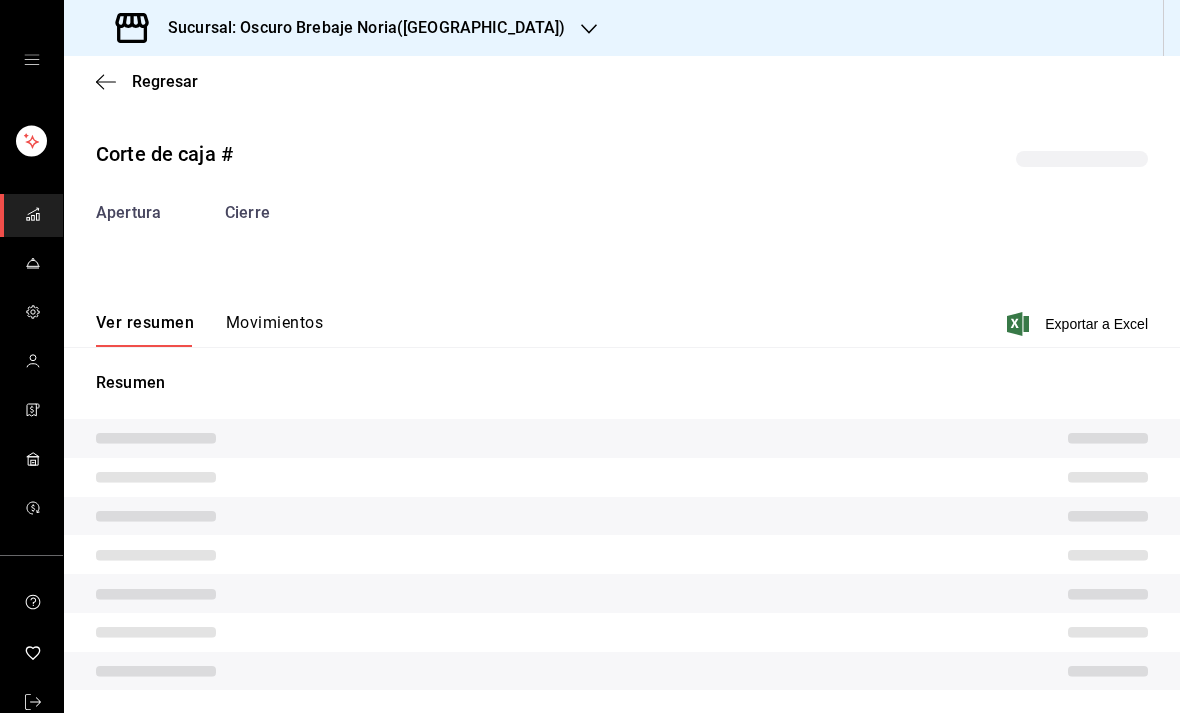 click on "Movimientos" at bounding box center [274, 330] 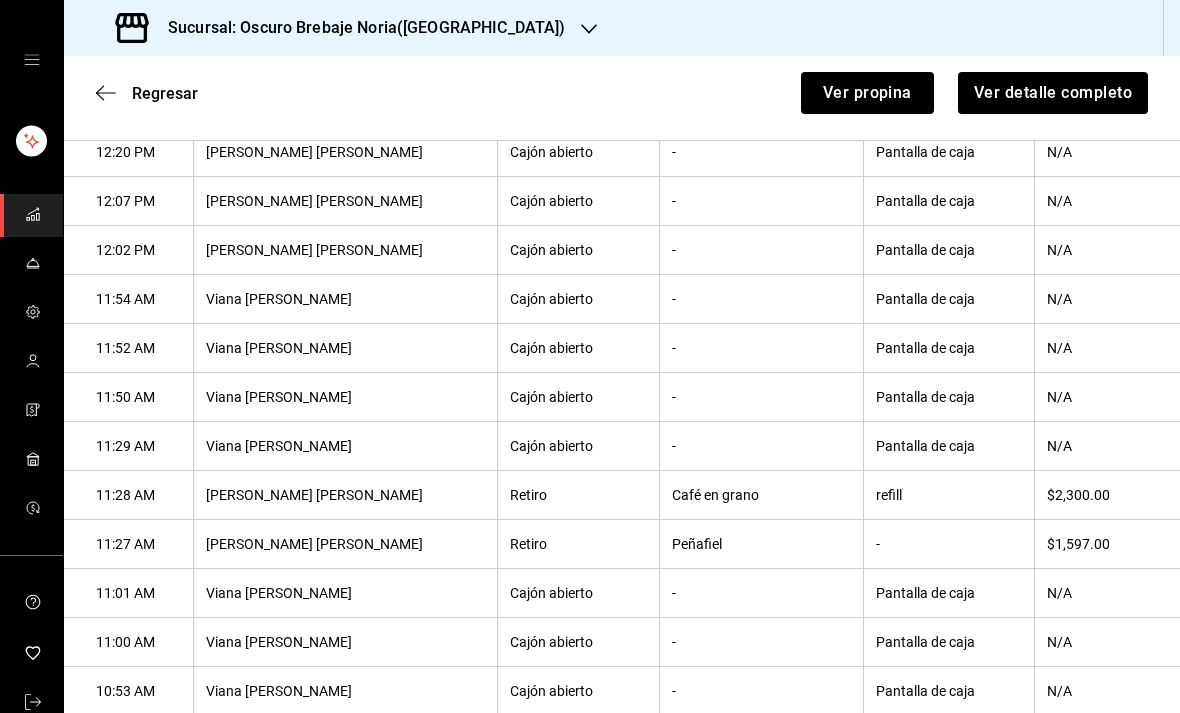 scroll, scrollTop: 1222, scrollLeft: 0, axis: vertical 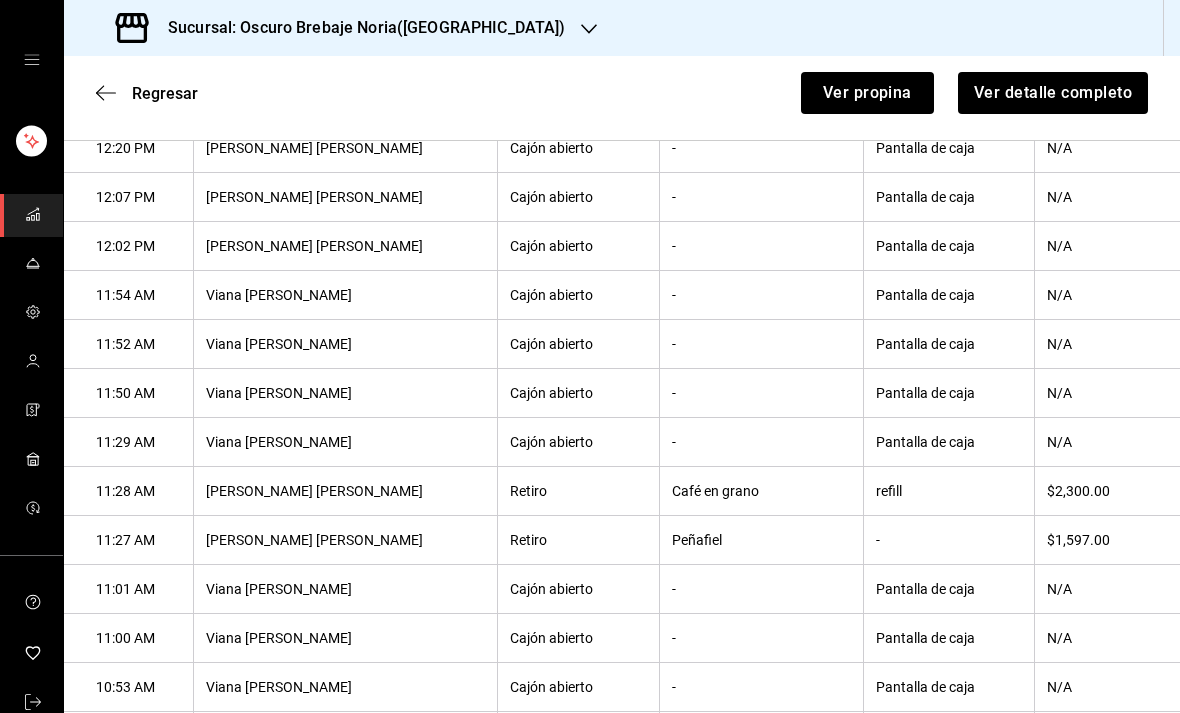 click on "Pantalla de caja" at bounding box center [949, 295] 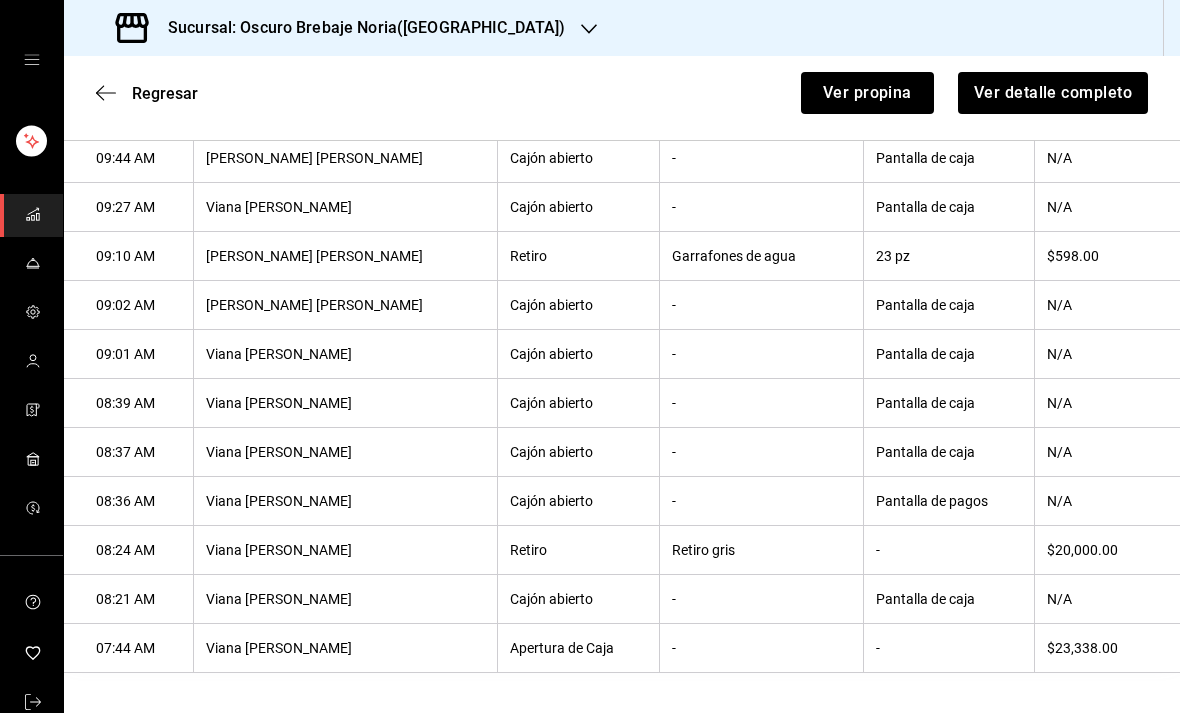 scroll, scrollTop: 2435, scrollLeft: 0, axis: vertical 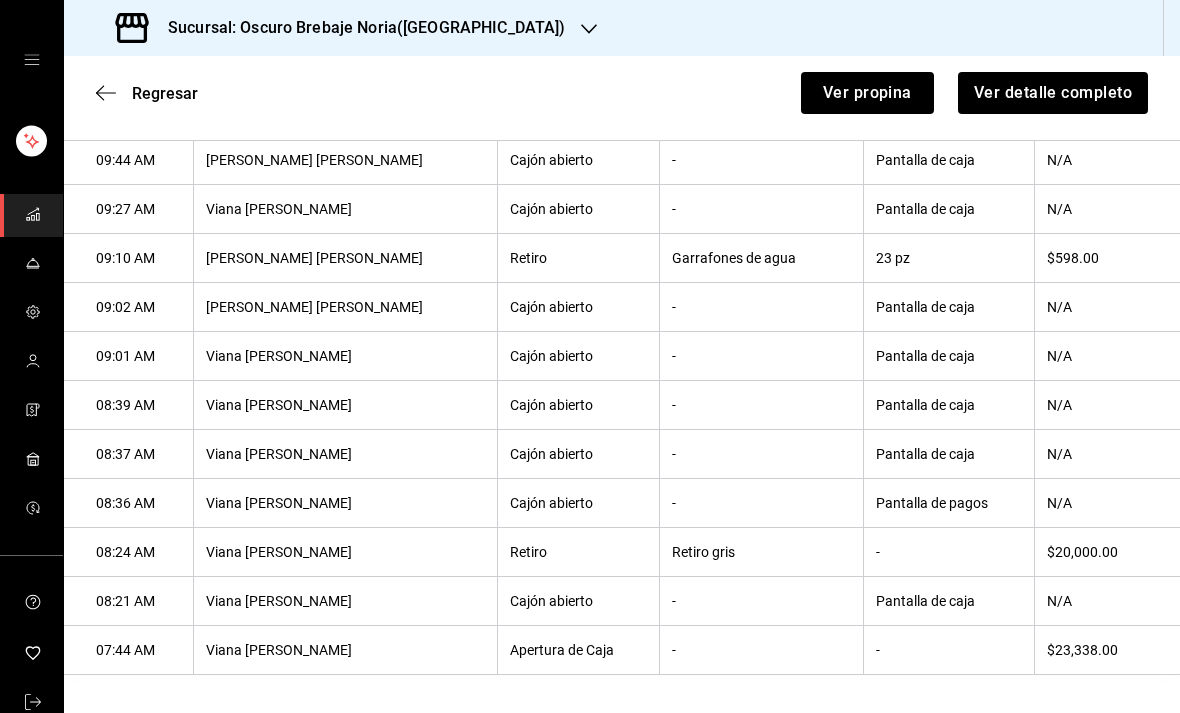 click on "Regresar Ver propina Ver detalle completo" at bounding box center (622, 93) 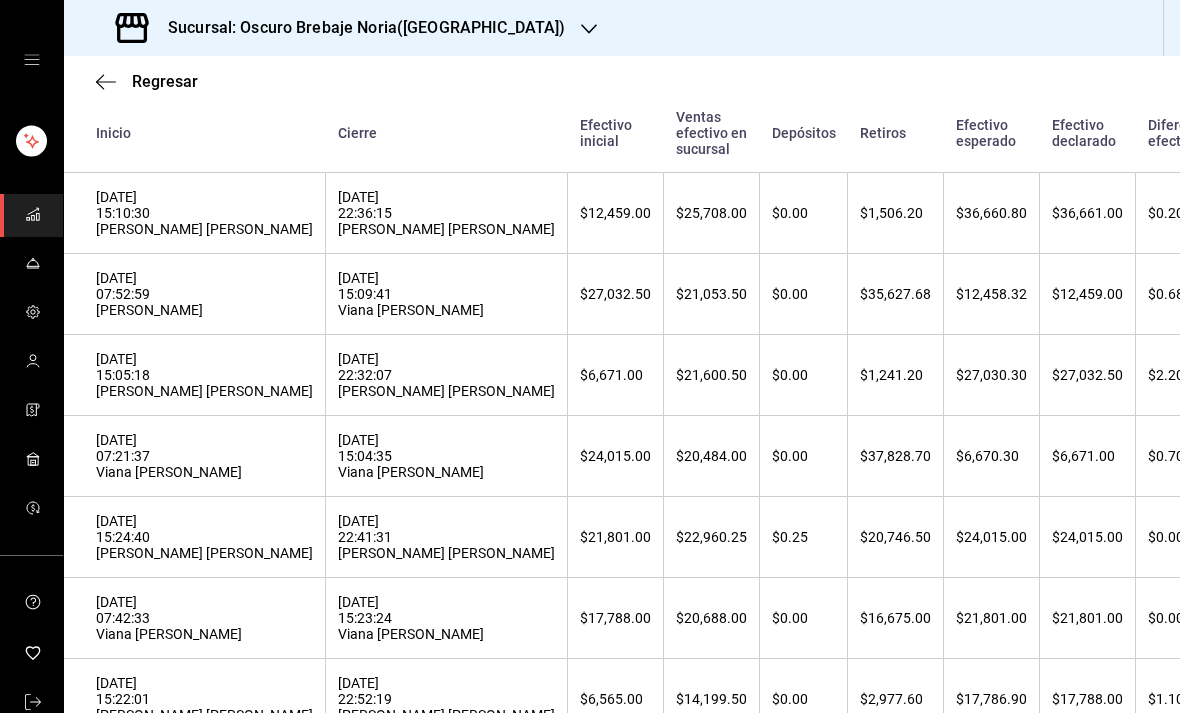 scroll, scrollTop: 433, scrollLeft: 0, axis: vertical 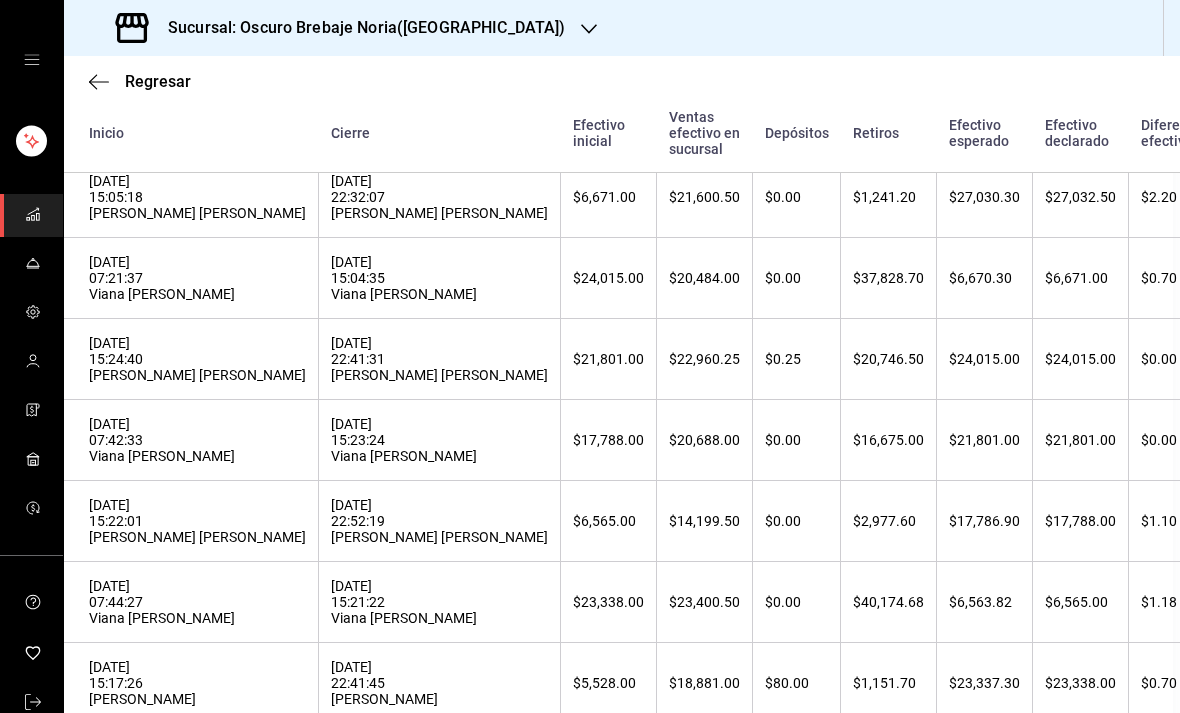 click on "10/07/2025
15:22:01
Jessica Paola Melchor Valerio" at bounding box center [197, 521] 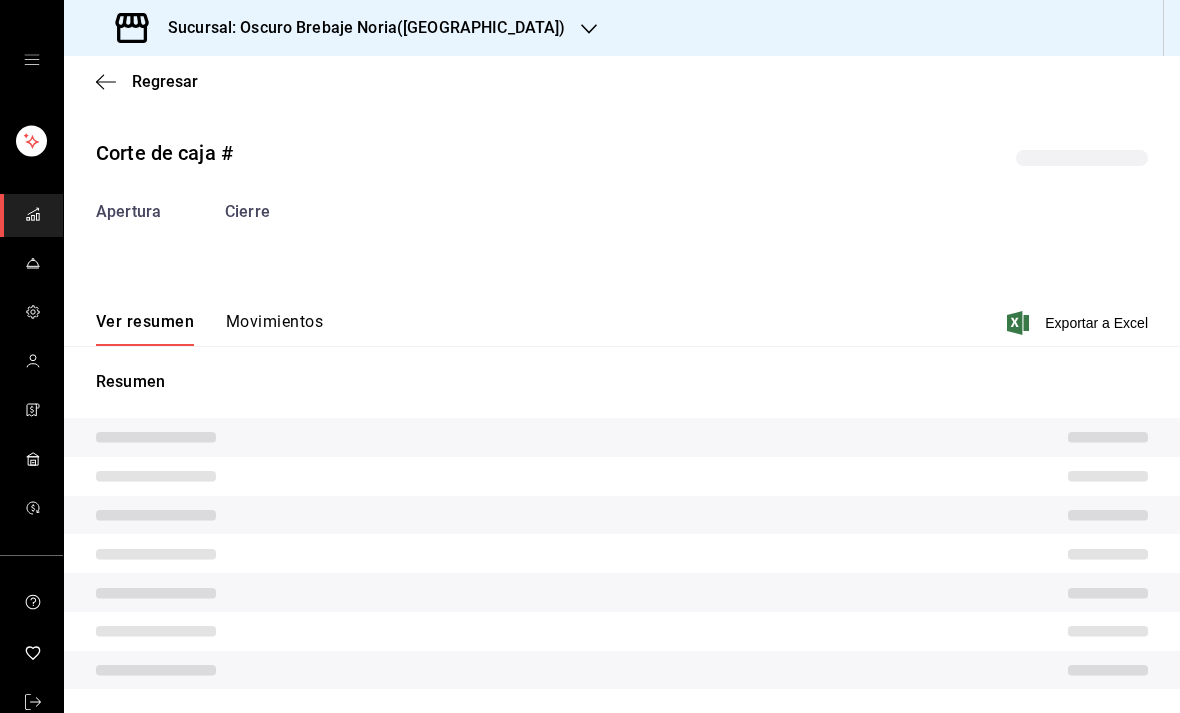 scroll, scrollTop: 0, scrollLeft: 0, axis: both 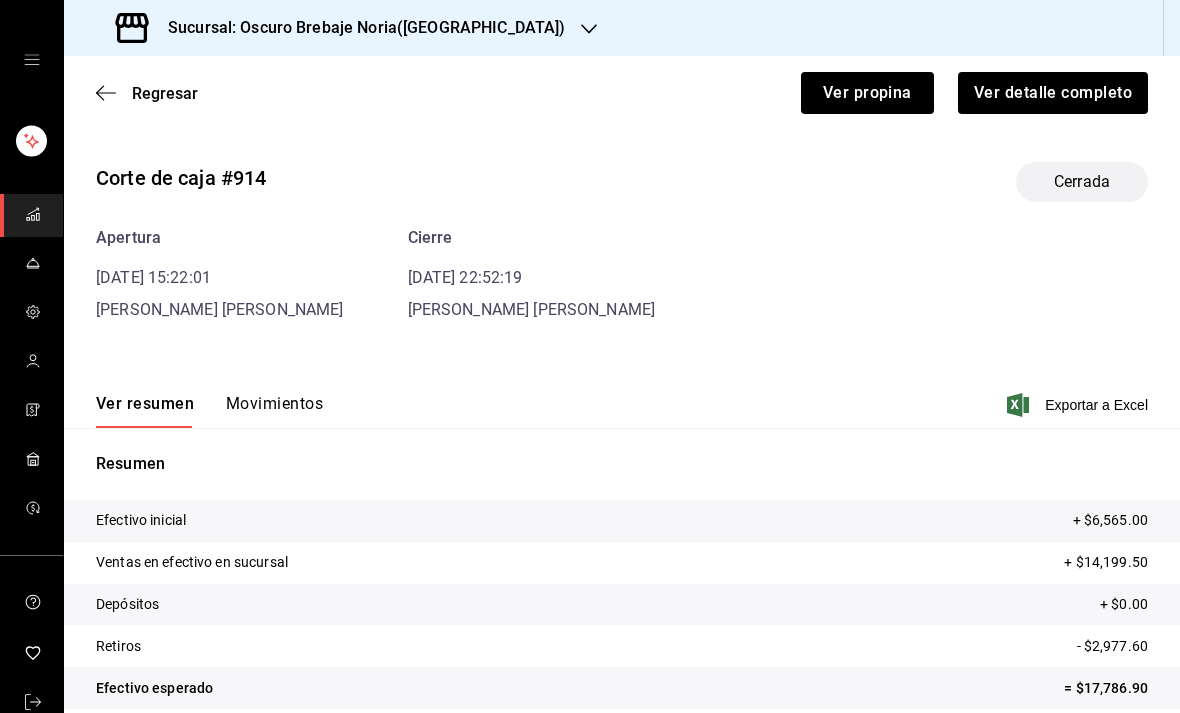 click on "Movimientos" at bounding box center (274, 411) 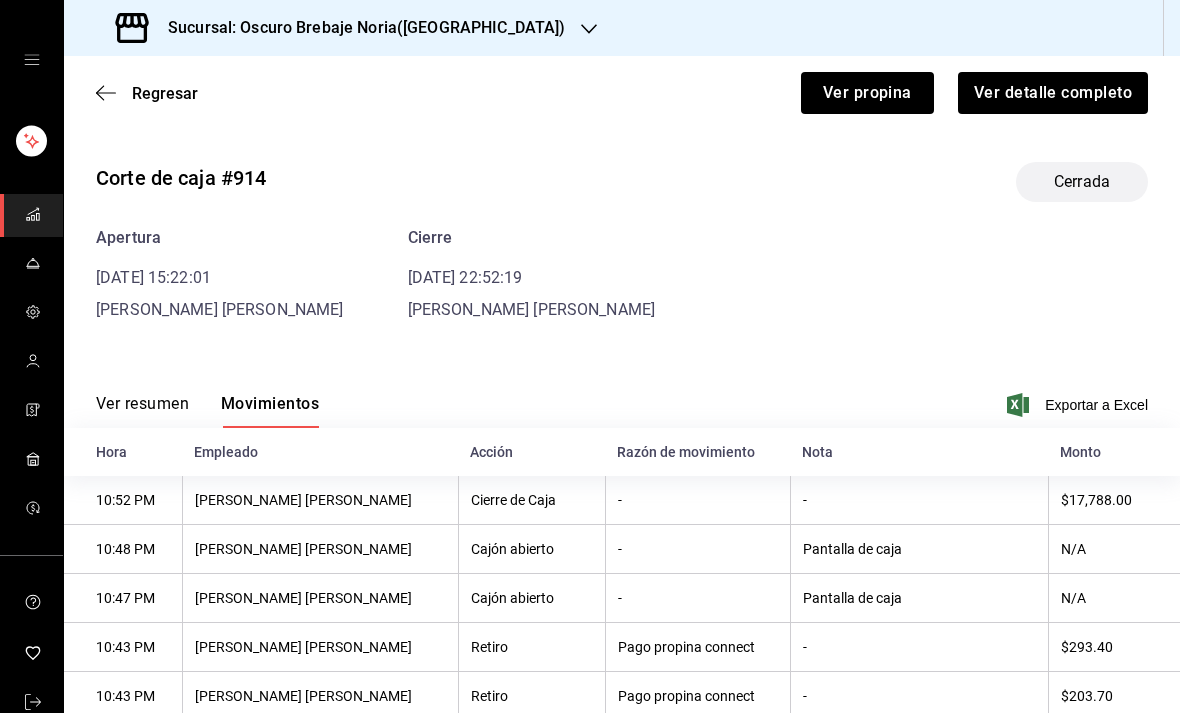 scroll, scrollTop: 0, scrollLeft: 0, axis: both 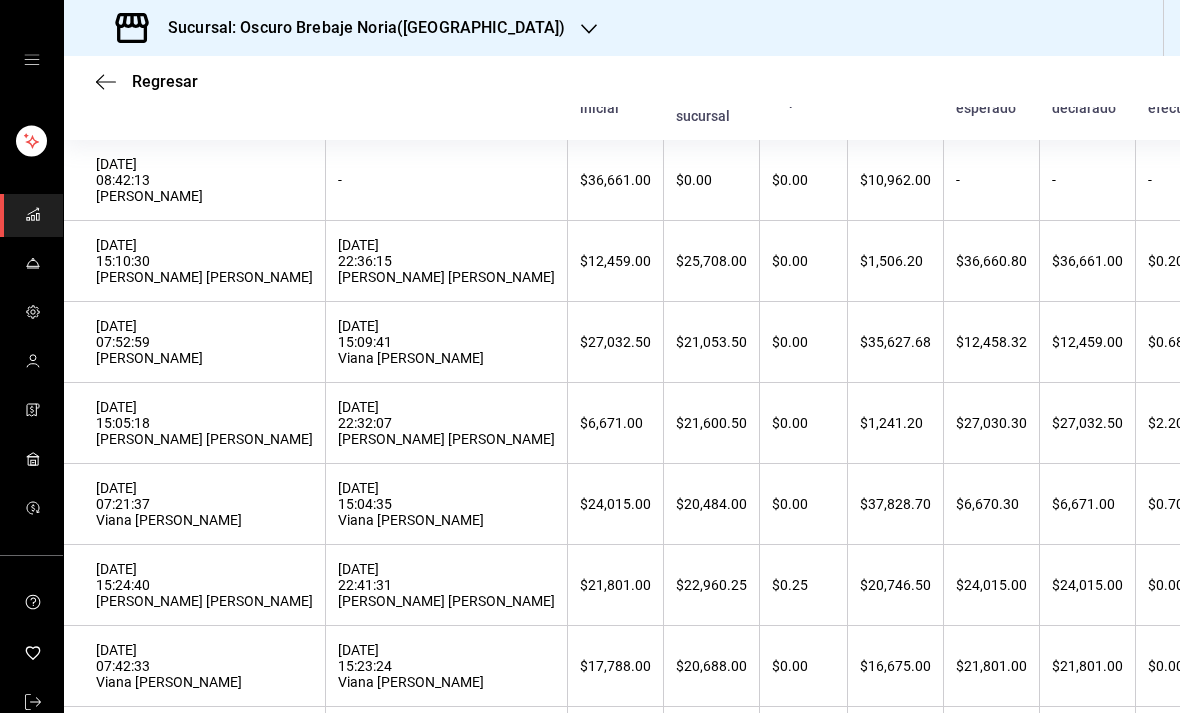 click on "11/07/2025
07:42:33
Viana Sofia Nuñez Ramirez" at bounding box center [204, 666] 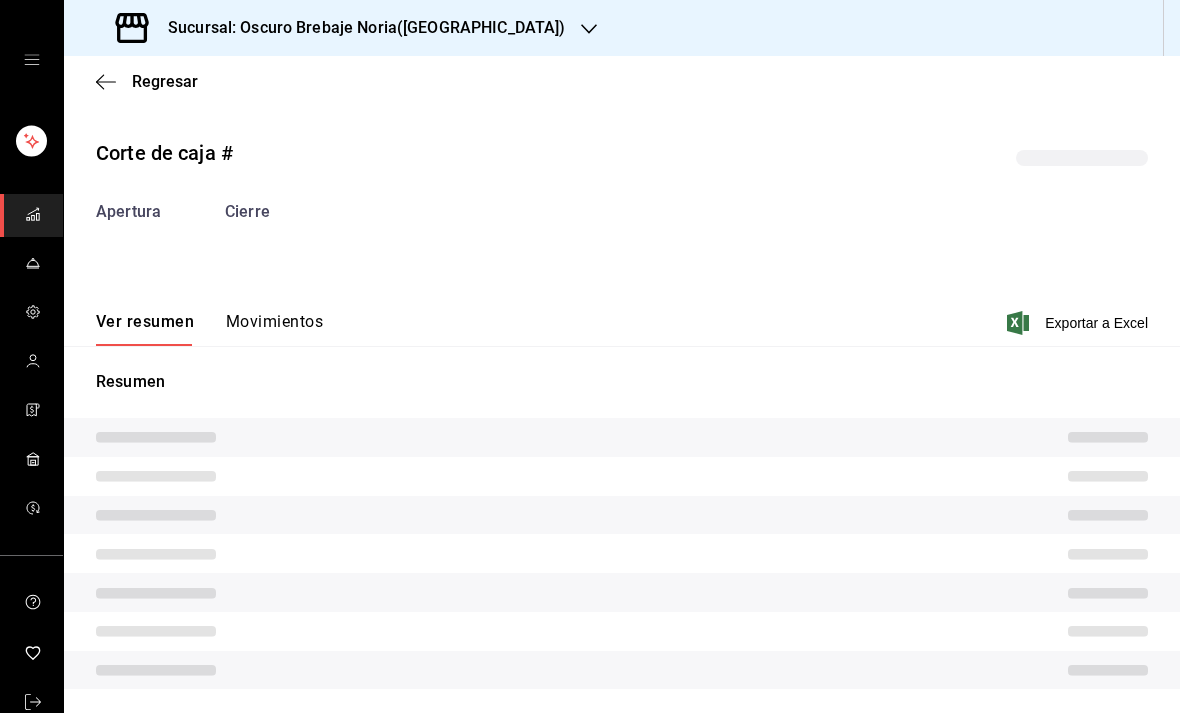scroll, scrollTop: 0, scrollLeft: 0, axis: both 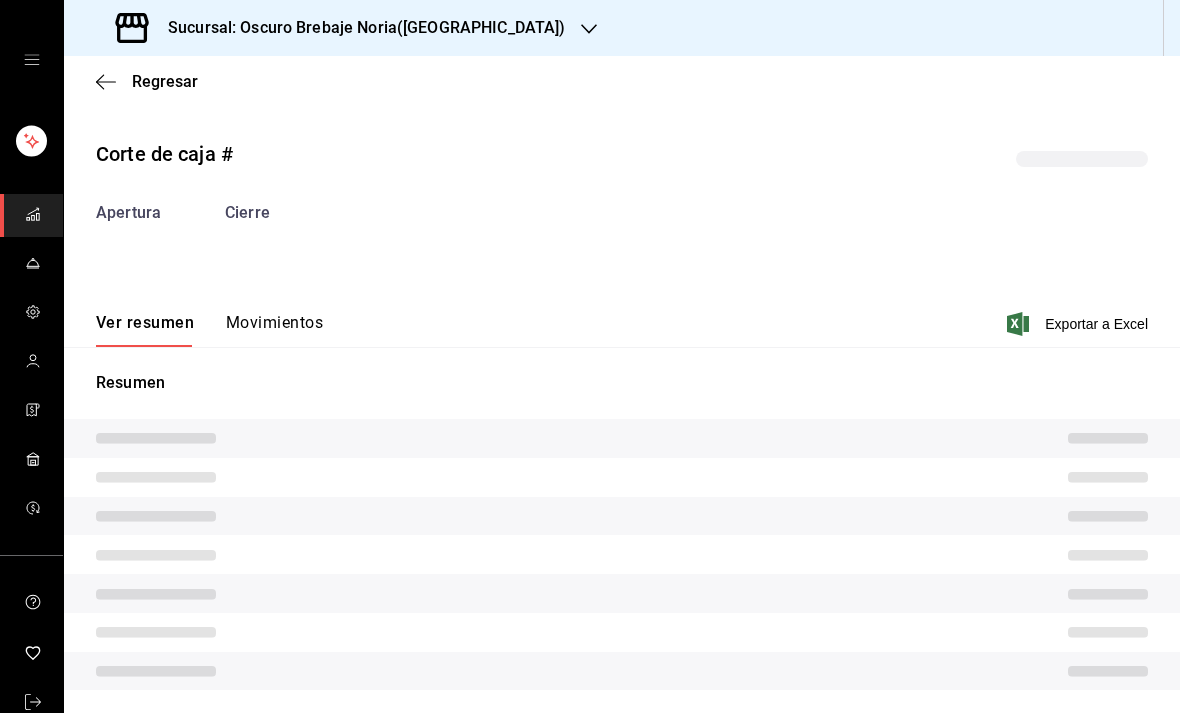 click on "Ver resumen Movimientos Exportar a Excel" at bounding box center [622, 318] 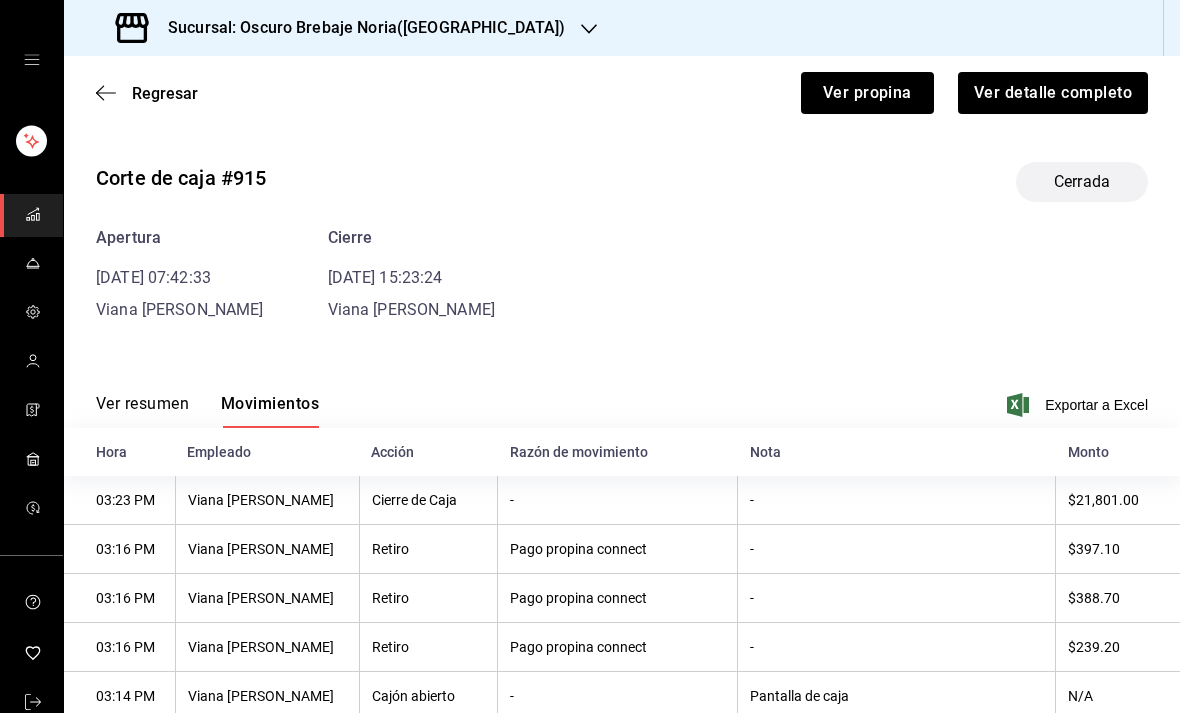 scroll, scrollTop: 0, scrollLeft: 0, axis: both 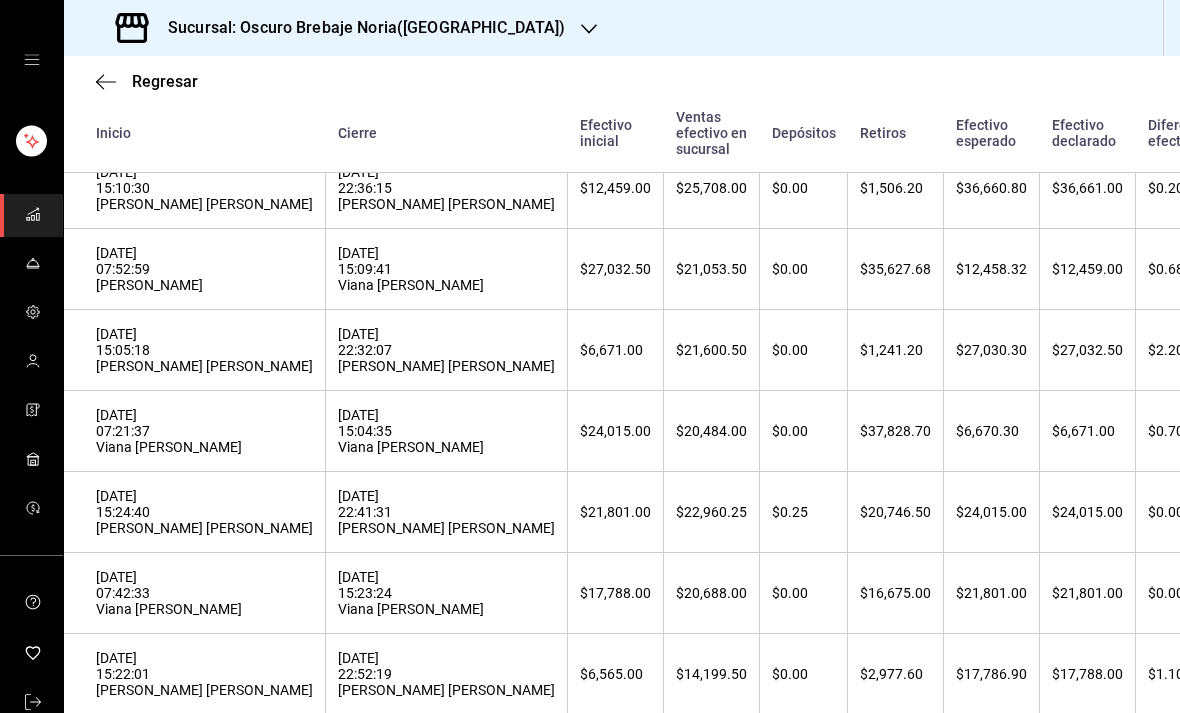 click on "11/07/2025
15:24:40
Jessica Paola Melchor Valerio" at bounding box center [204, 512] 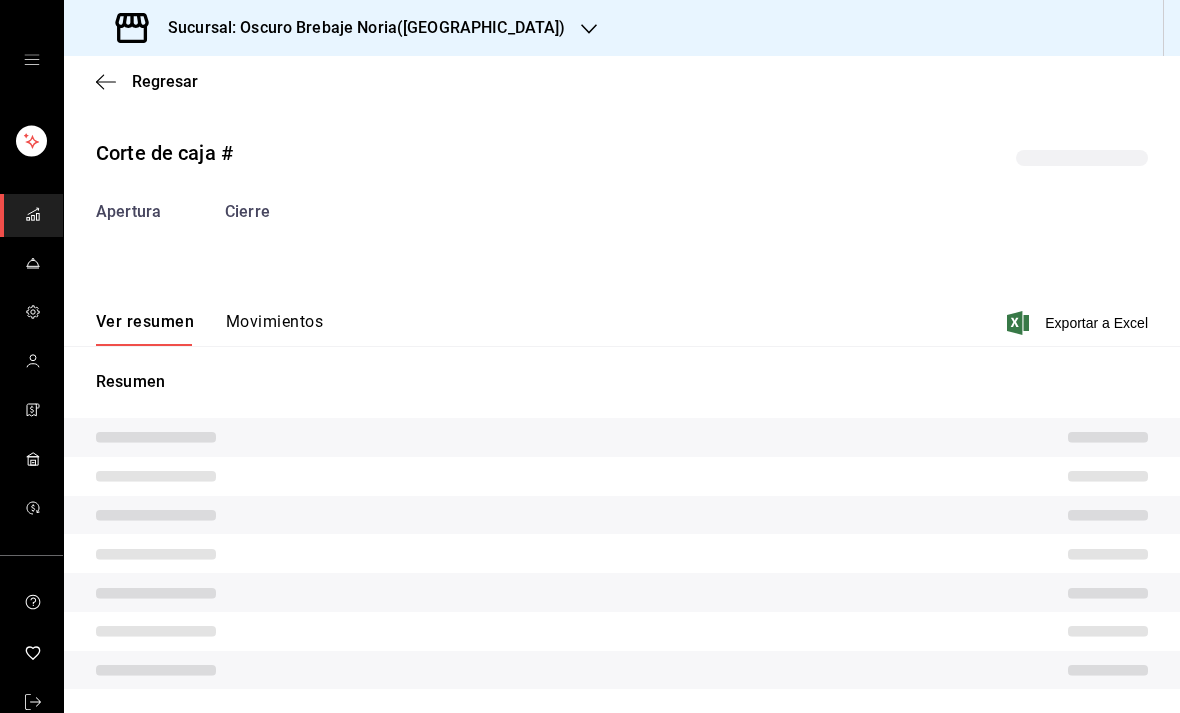 scroll, scrollTop: 0, scrollLeft: 0, axis: both 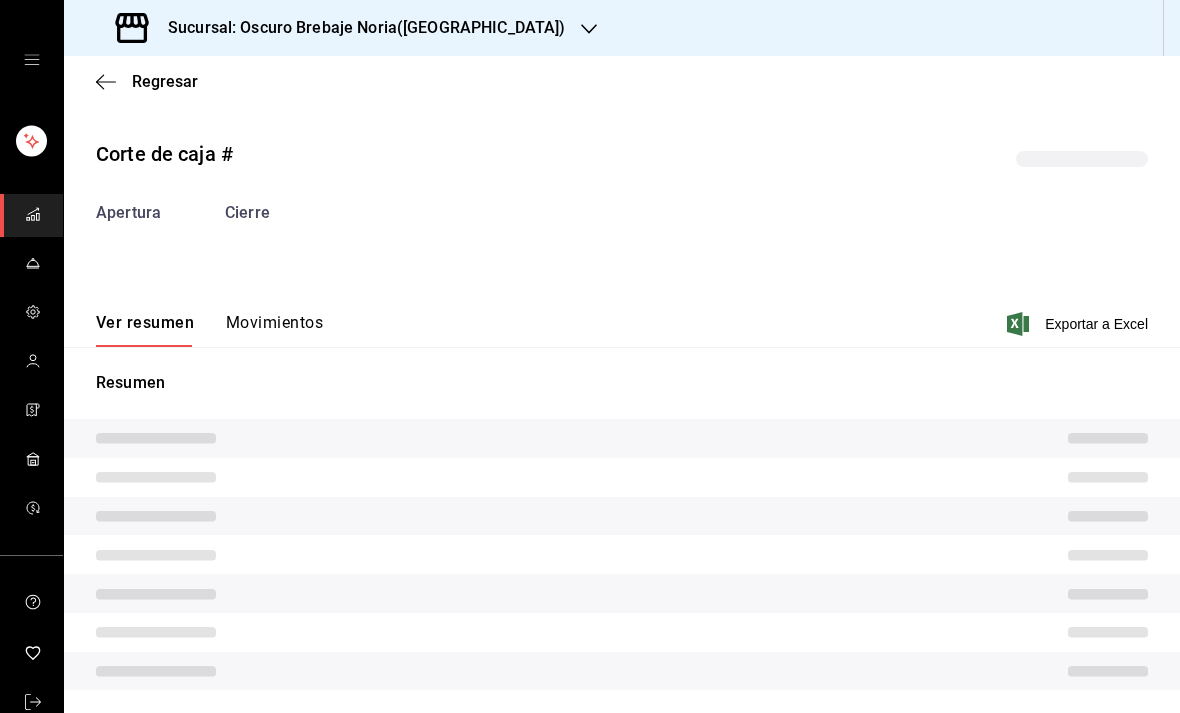 click on "Movimientos" at bounding box center (274, 330) 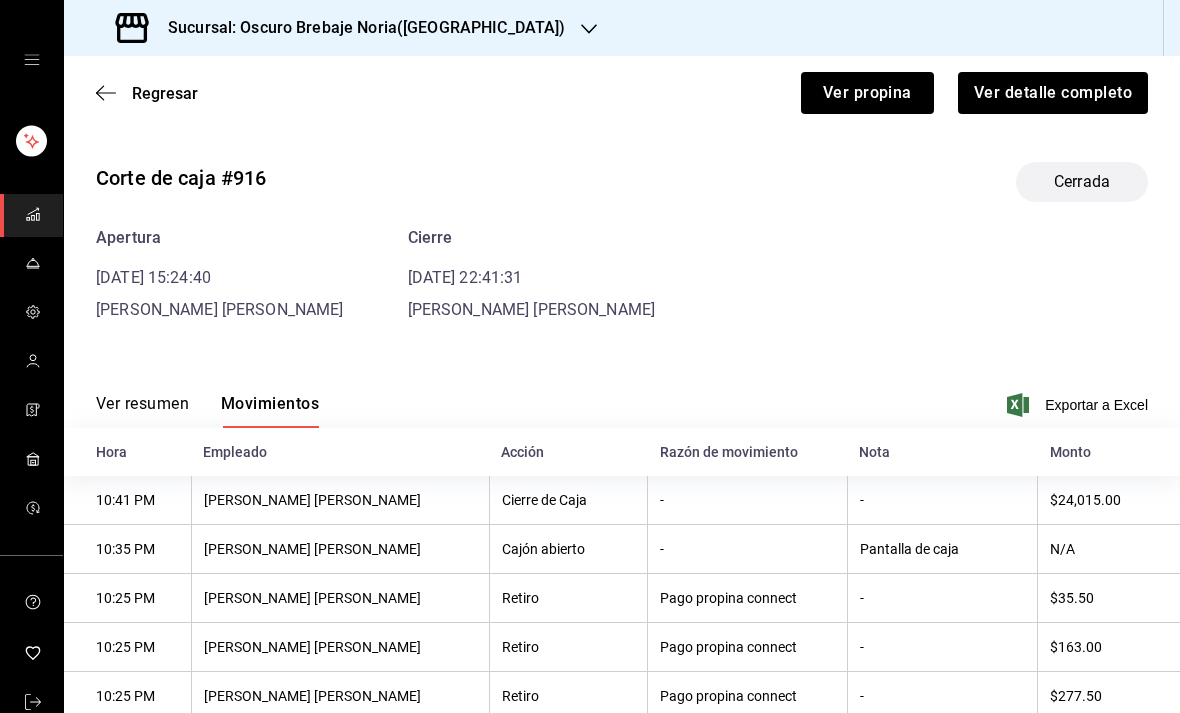 scroll, scrollTop: 0, scrollLeft: 0, axis: both 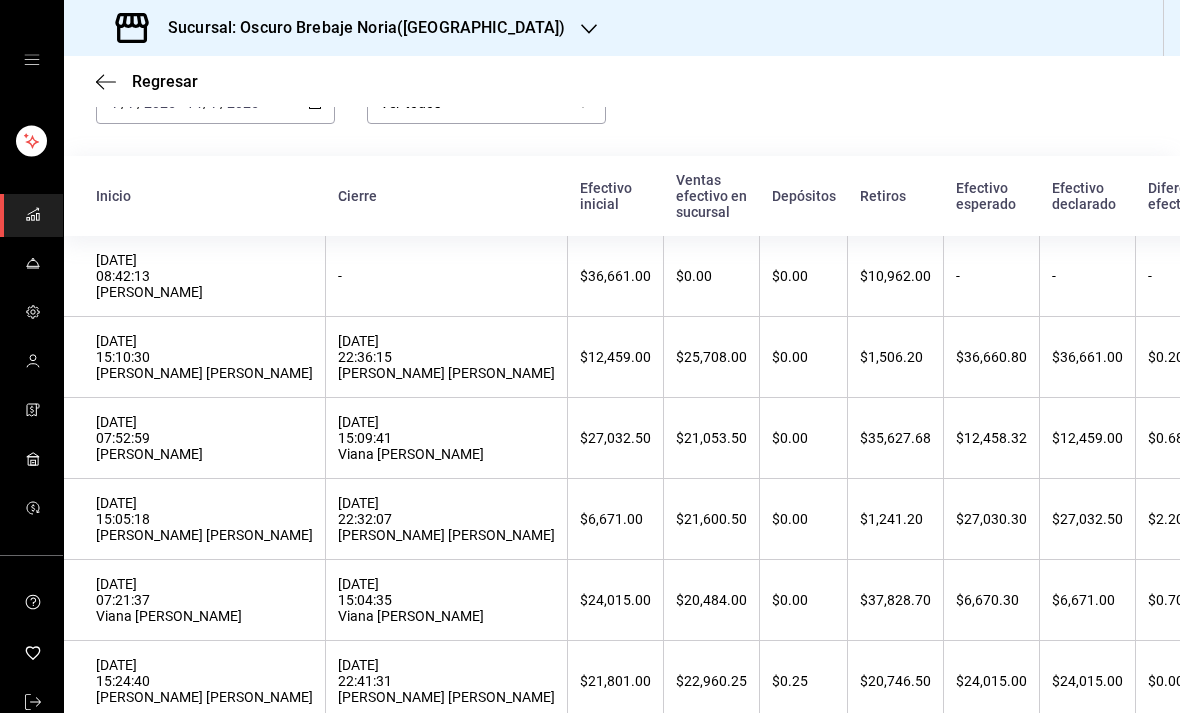 click on "12/07/2025
07:21:37
Viana Sofia Nuñez Ramirez" at bounding box center (204, 600) 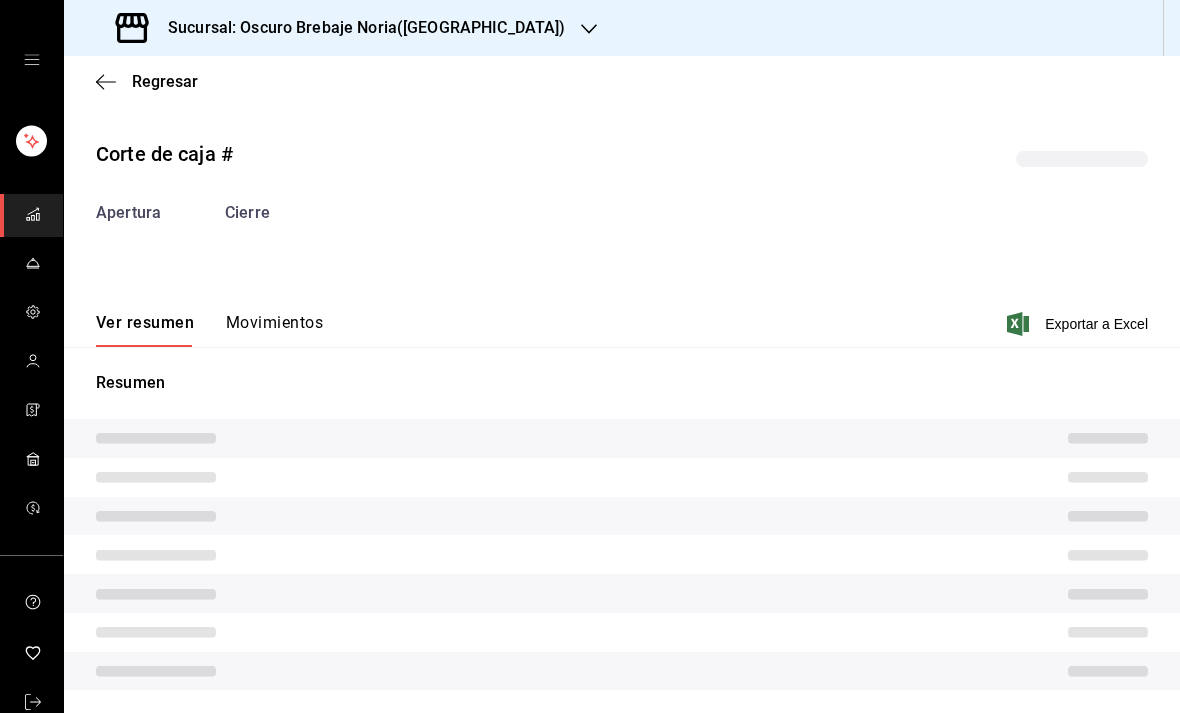 click on "Movimientos" at bounding box center (274, 330) 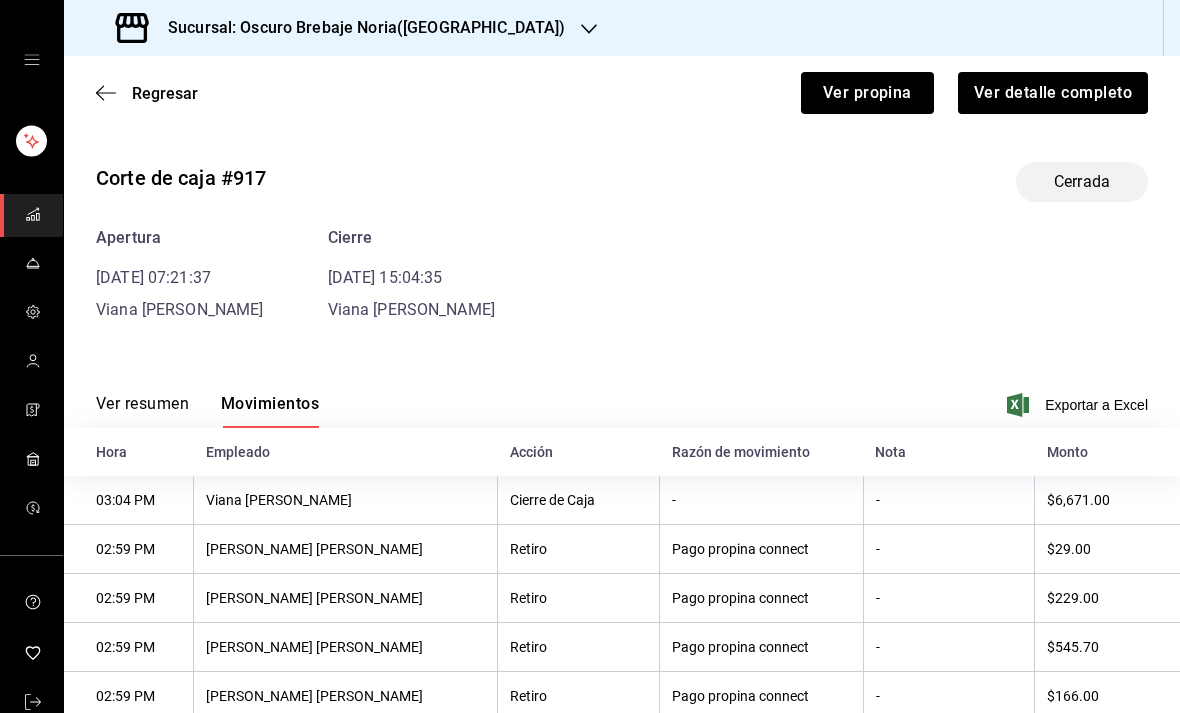 scroll, scrollTop: 0, scrollLeft: 0, axis: both 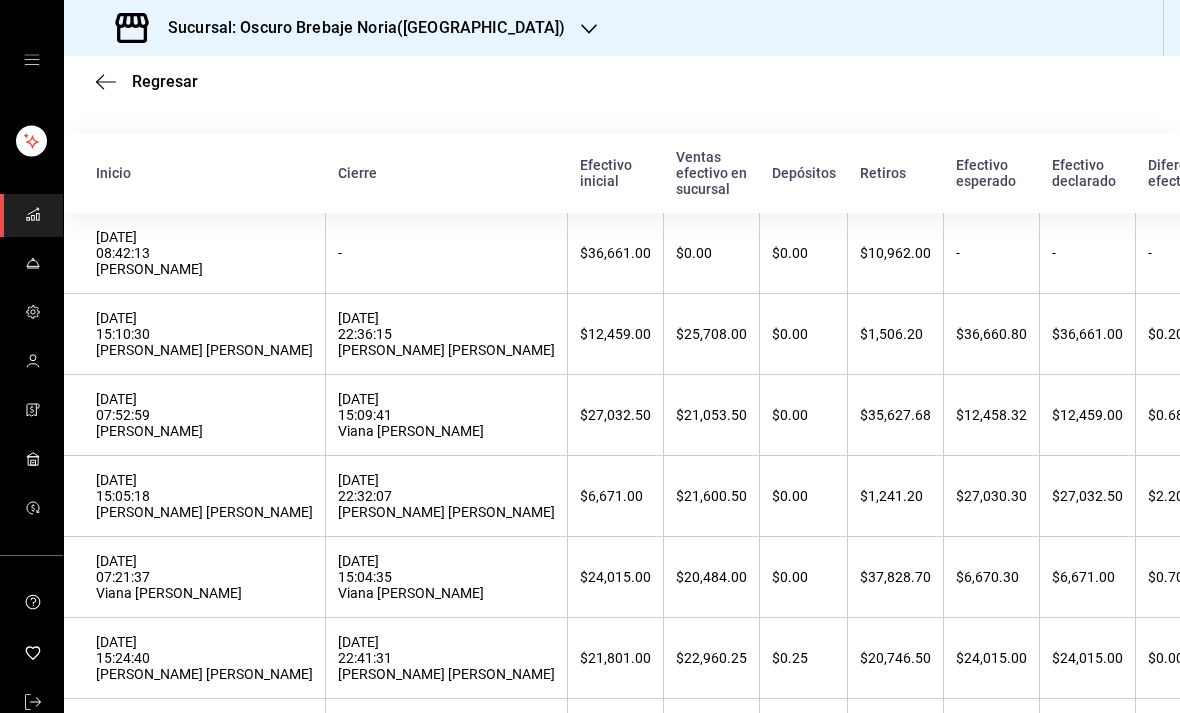 click on "12/07/2025
15:05:18
Jessica Paola Melchor Valerio" at bounding box center [204, 496] 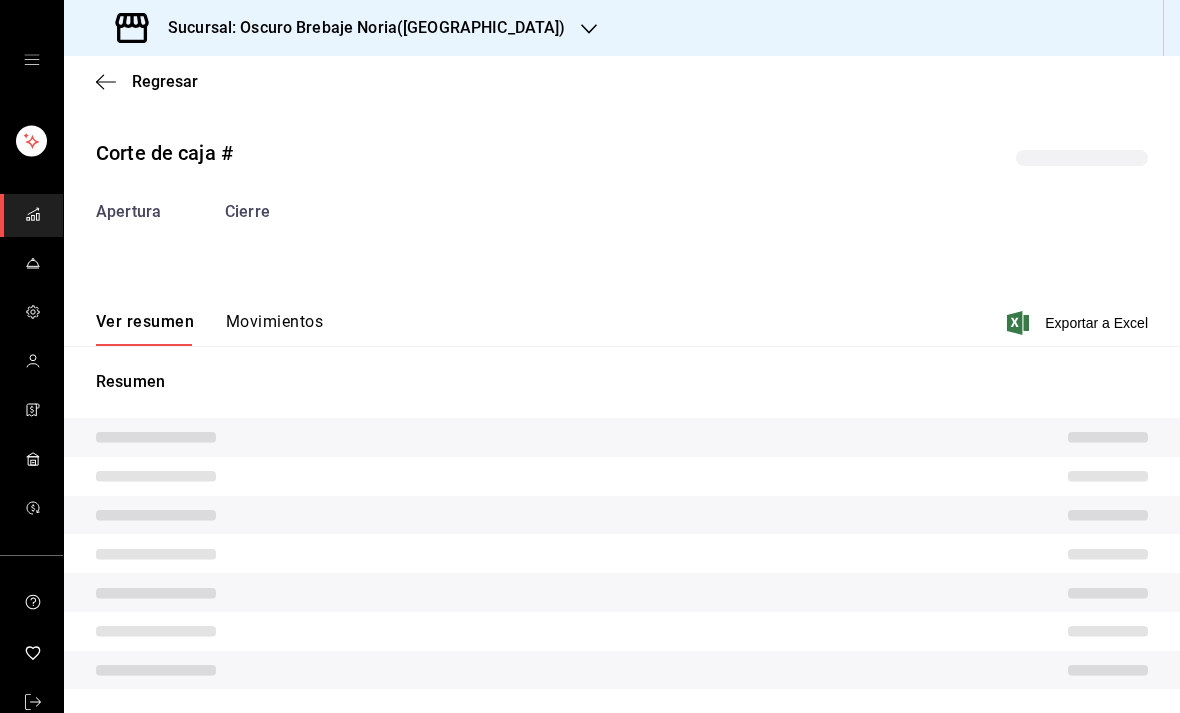 scroll, scrollTop: 0, scrollLeft: 0, axis: both 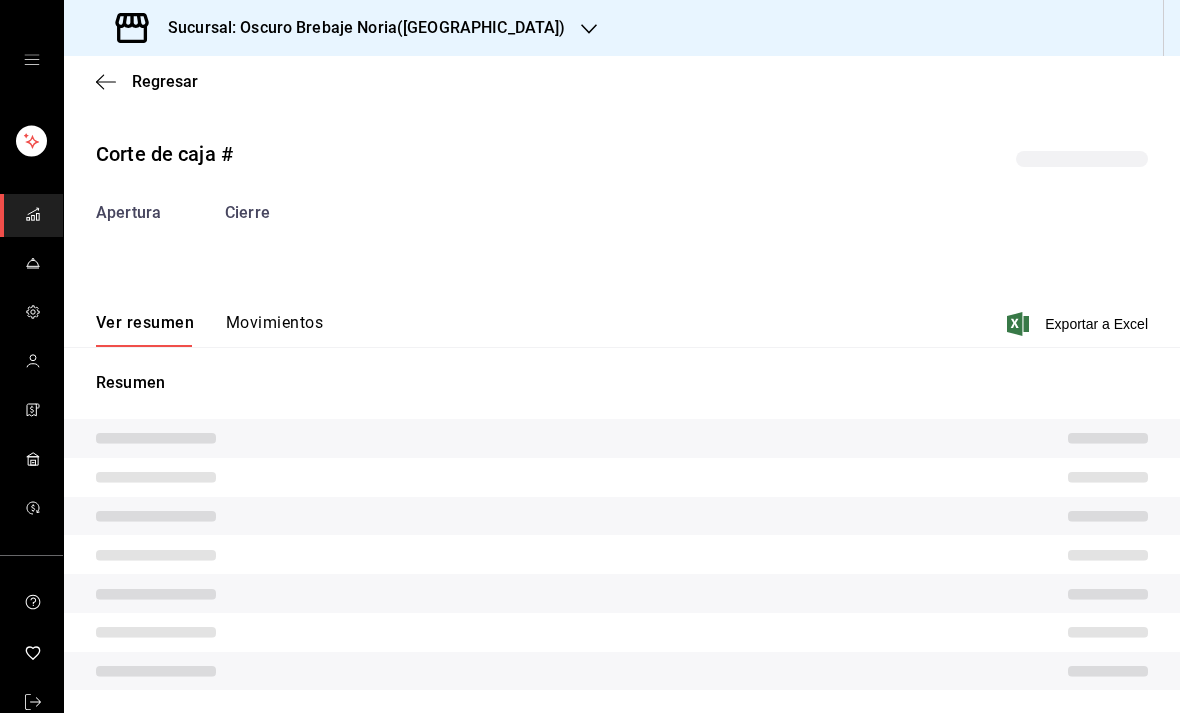 click on "Movimientos" at bounding box center [274, 330] 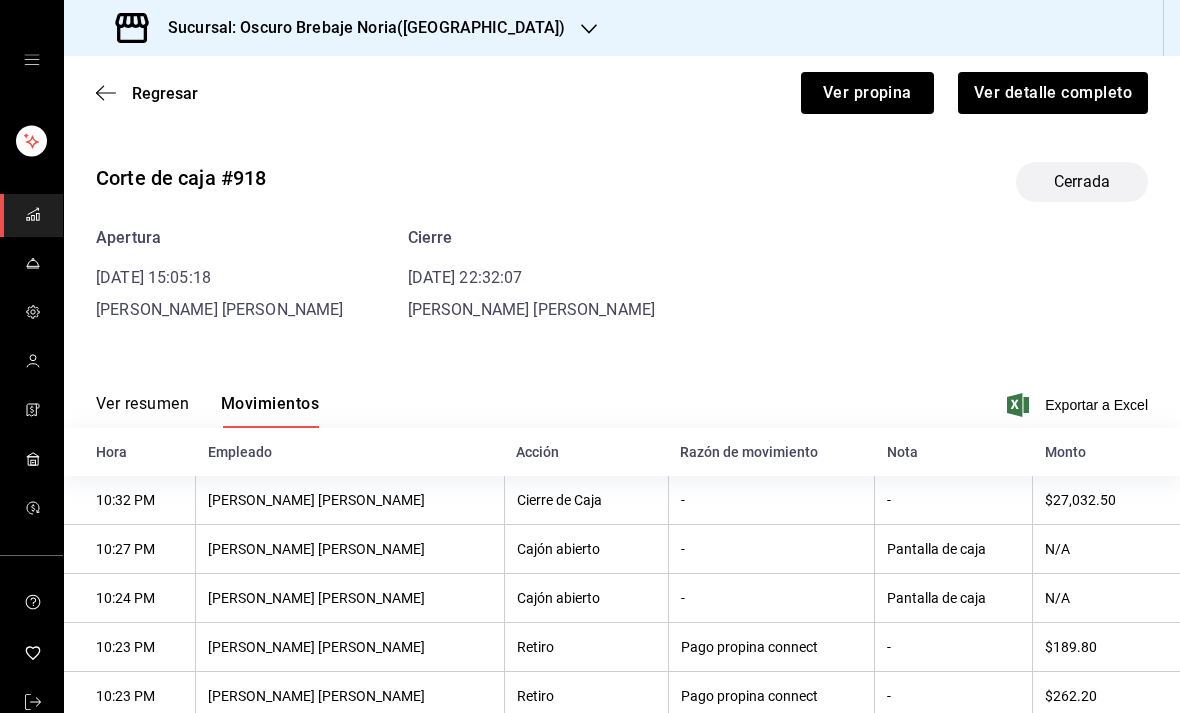 scroll, scrollTop: 0, scrollLeft: 0, axis: both 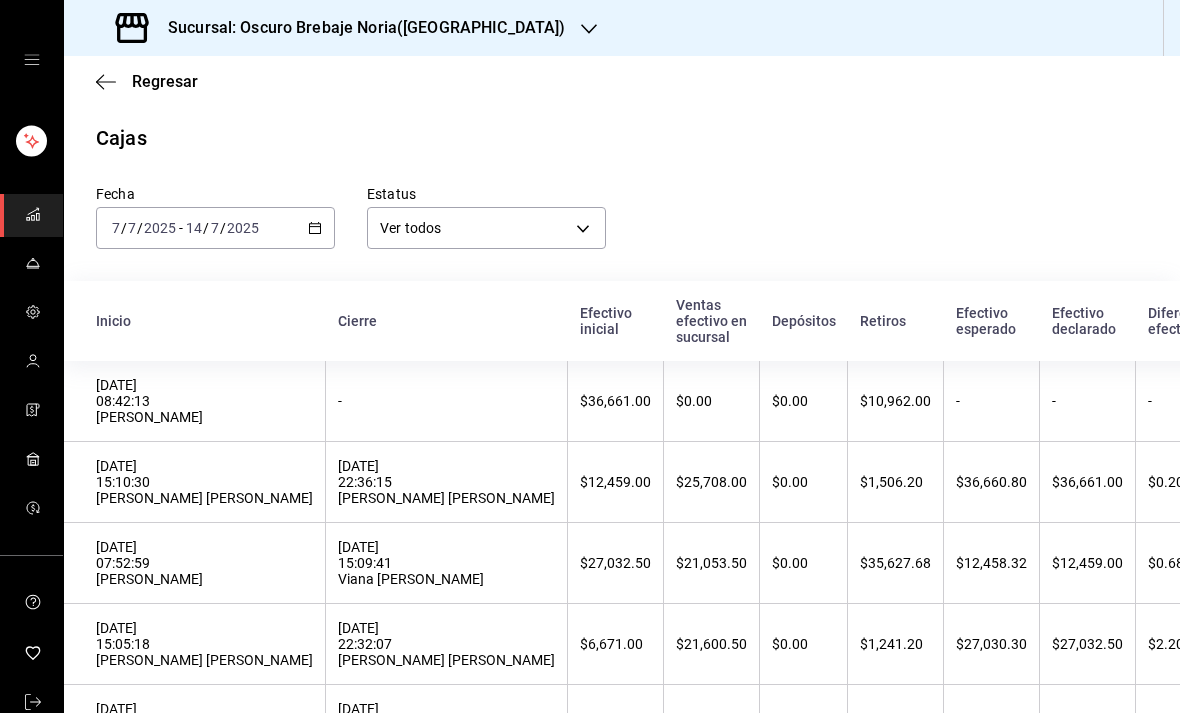 click on "13/07/2025
07:52:59
Sony Vasquez" at bounding box center [204, 563] 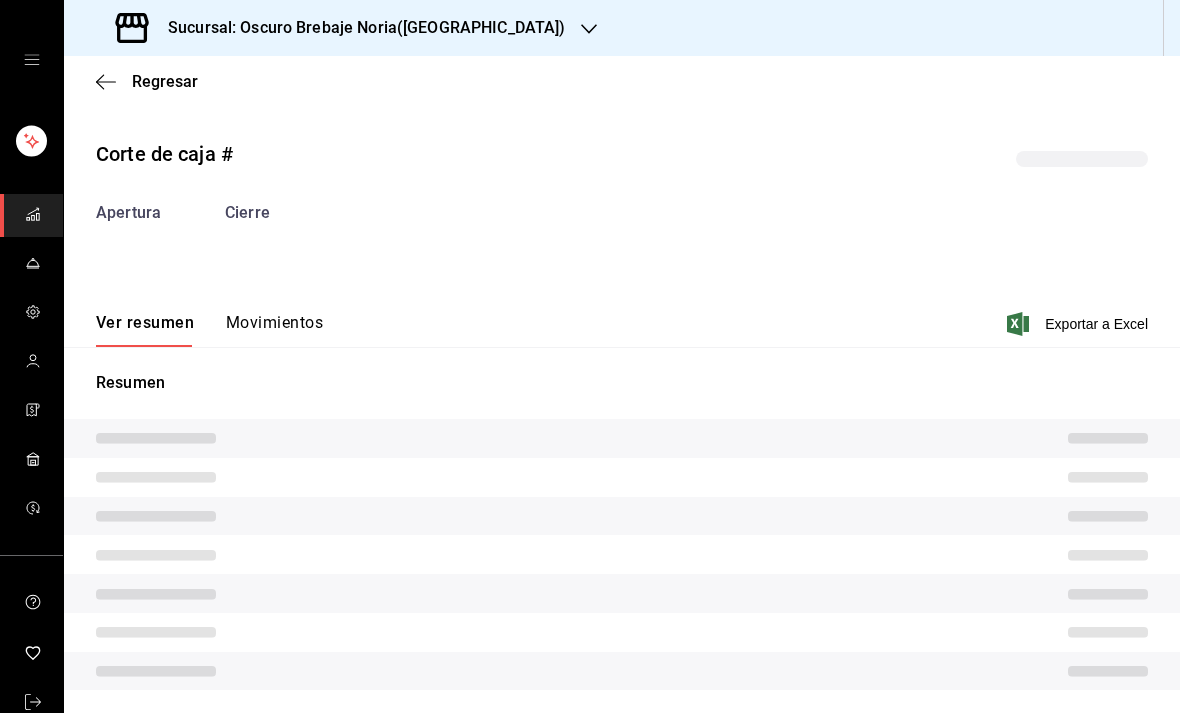 click on "Movimientos" at bounding box center (274, 330) 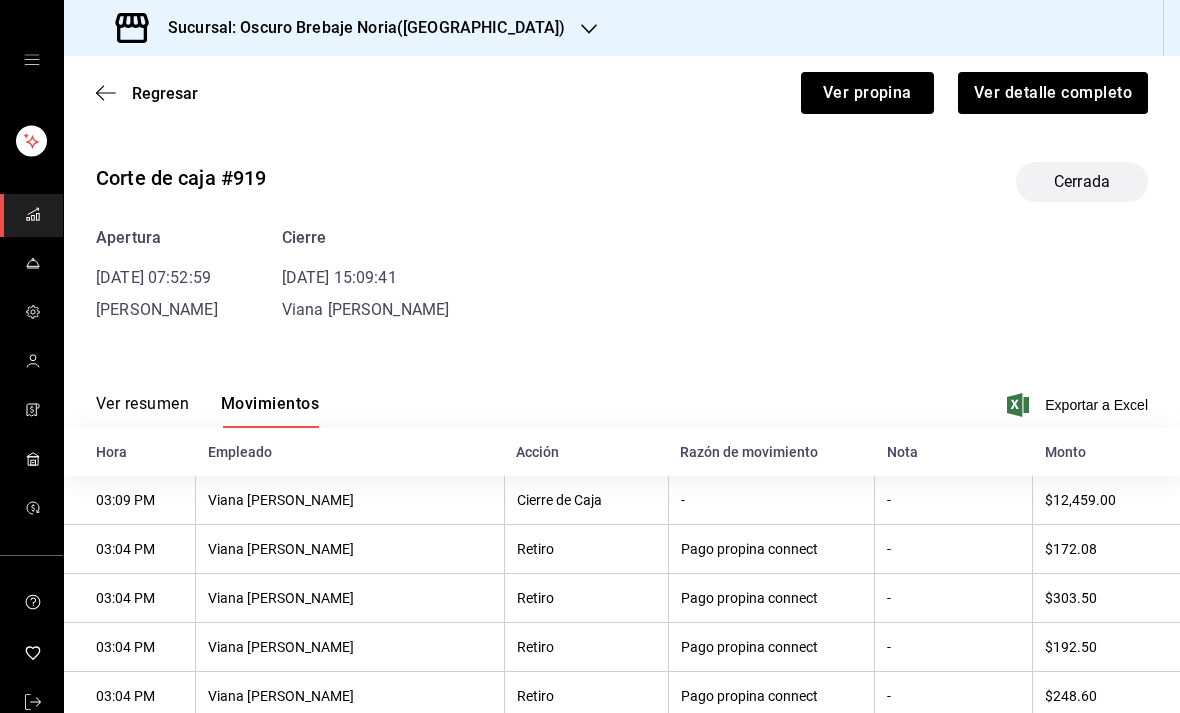 scroll, scrollTop: 0, scrollLeft: 0, axis: both 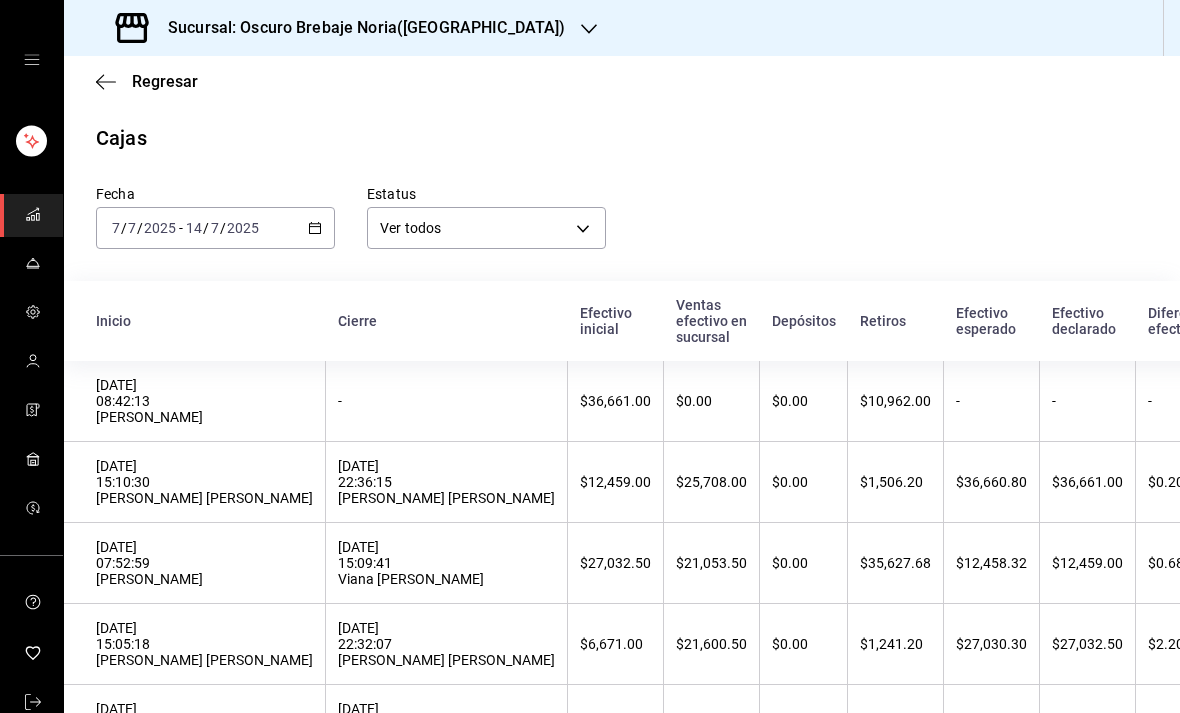 click on "13/07/2025
22:36:15
Miguel Angel Mesino Mesino" at bounding box center (447, 482) 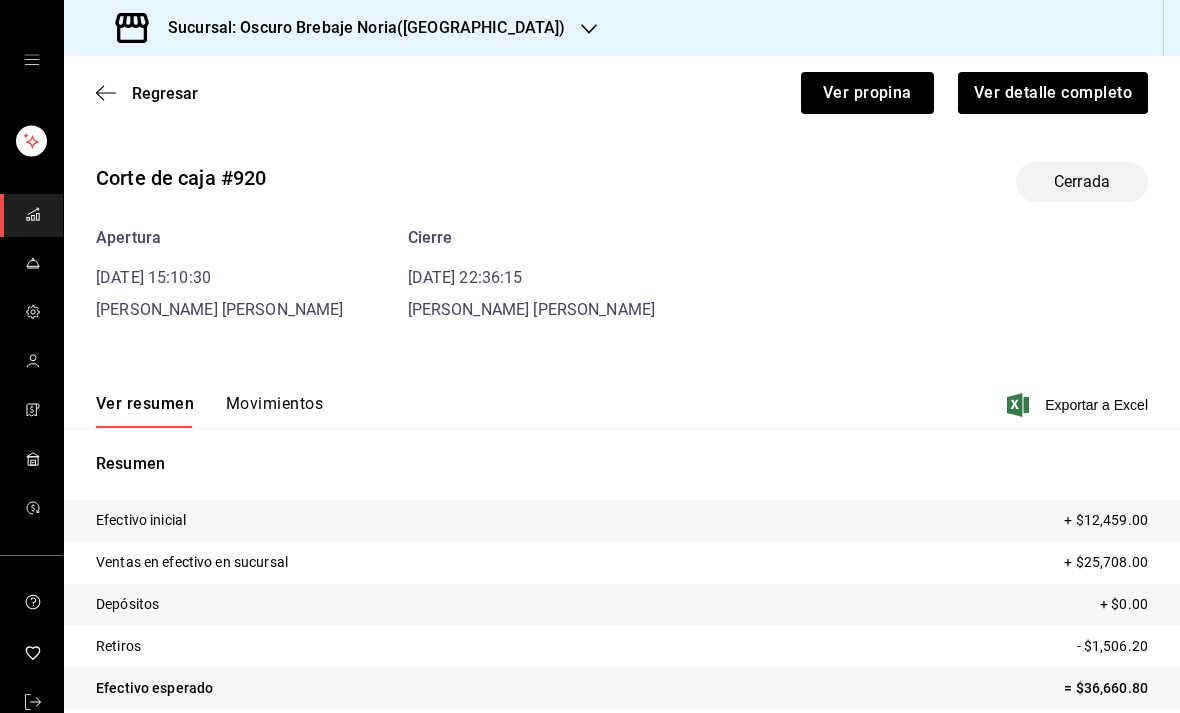 click on "Ver resumen Movimientos Exportar a Excel" at bounding box center [622, 399] 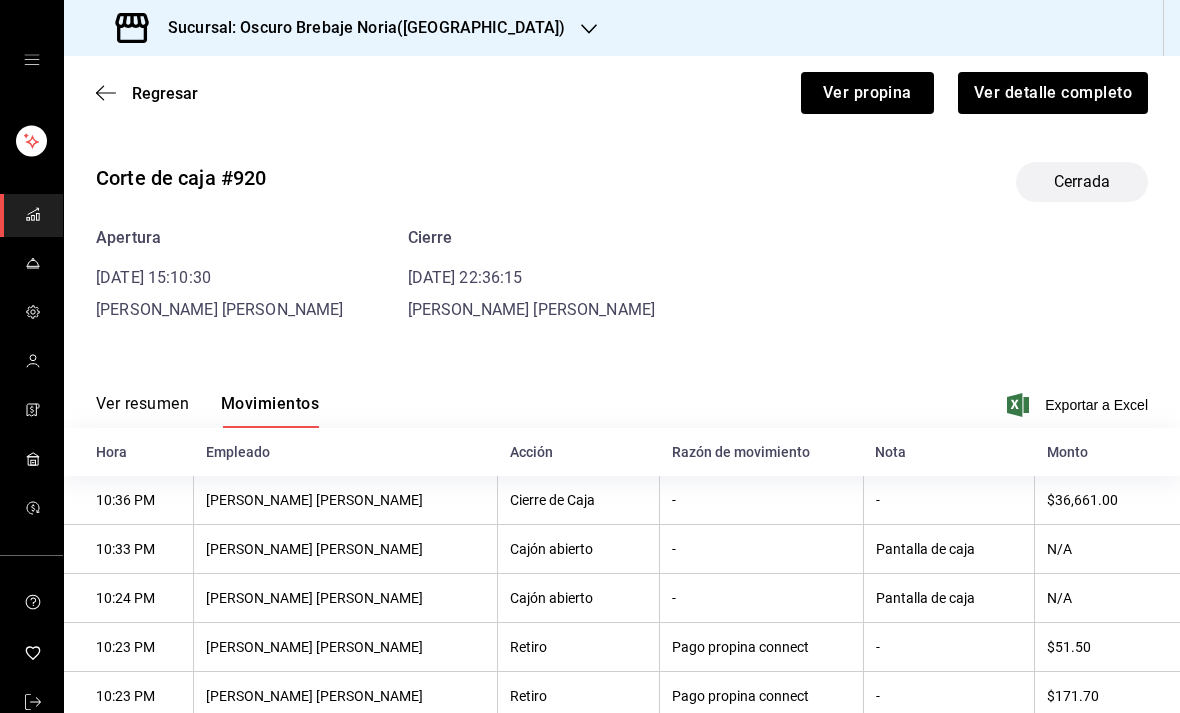 scroll, scrollTop: 0, scrollLeft: 0, axis: both 